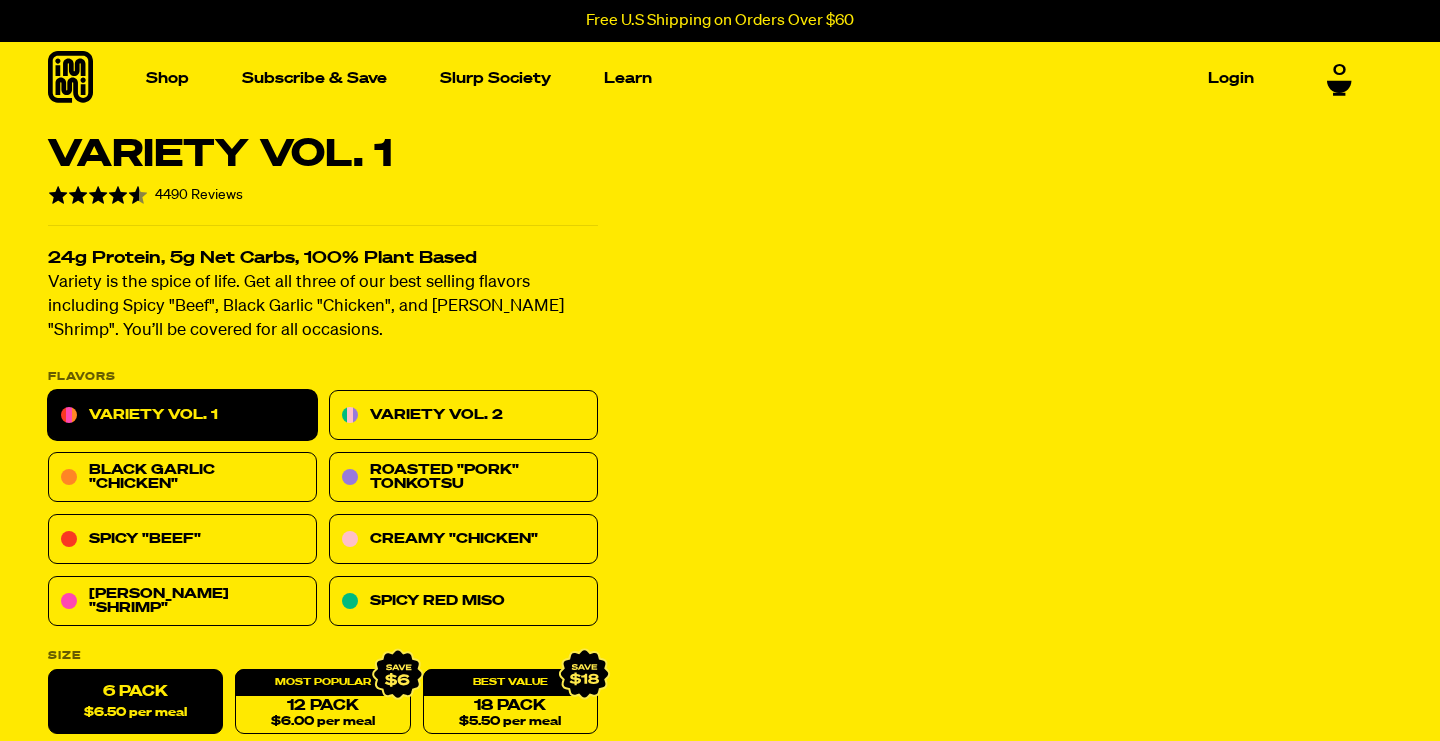 scroll, scrollTop: 0, scrollLeft: 0, axis: both 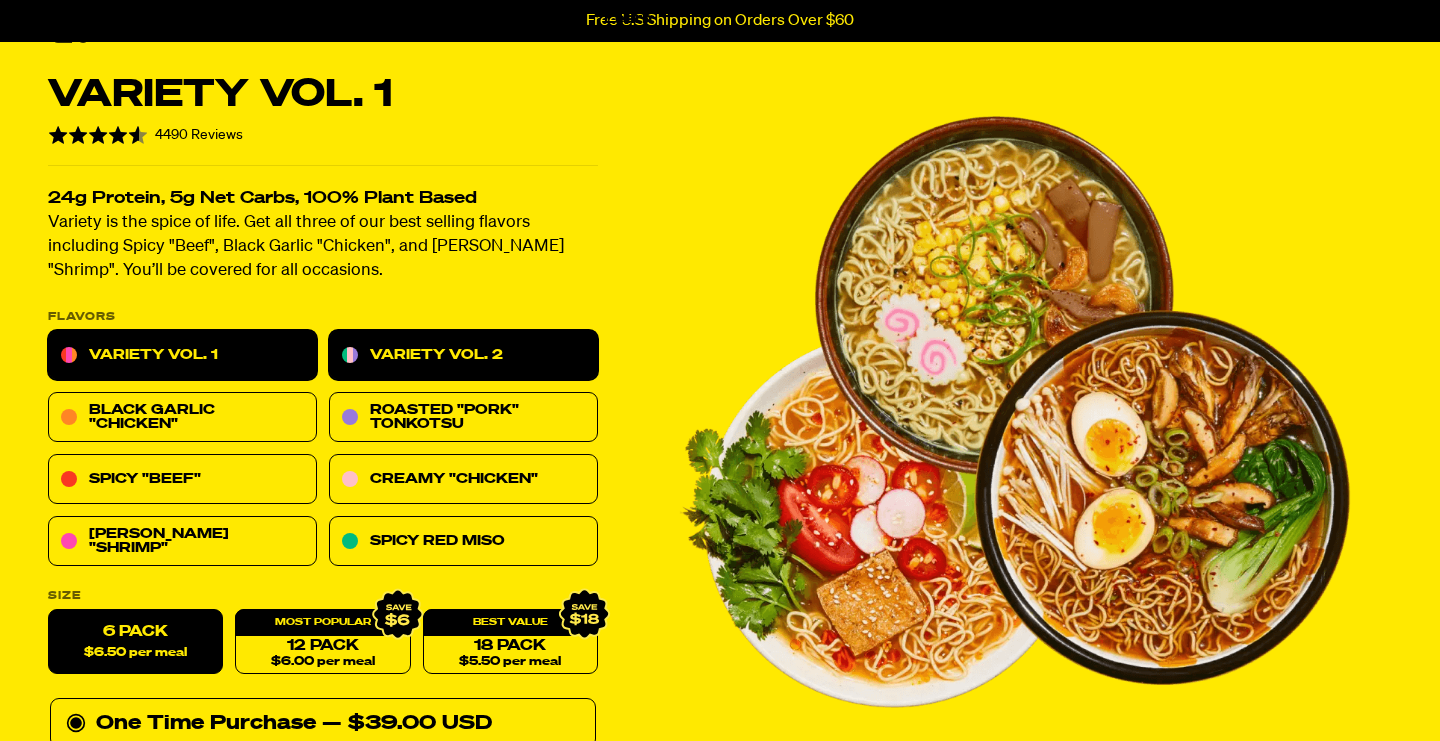 click on "Variety Vol. 2" at bounding box center (463, 356) 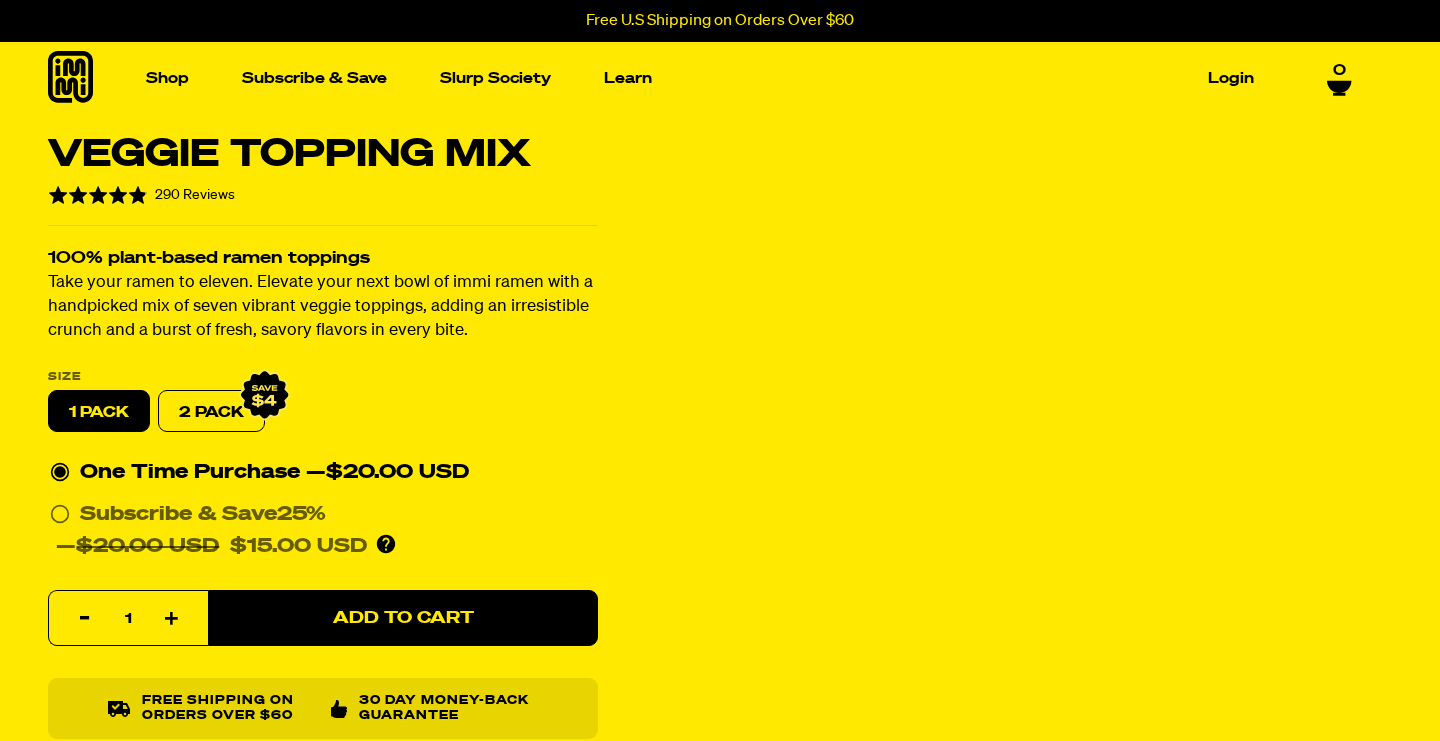 scroll, scrollTop: 0, scrollLeft: 0, axis: both 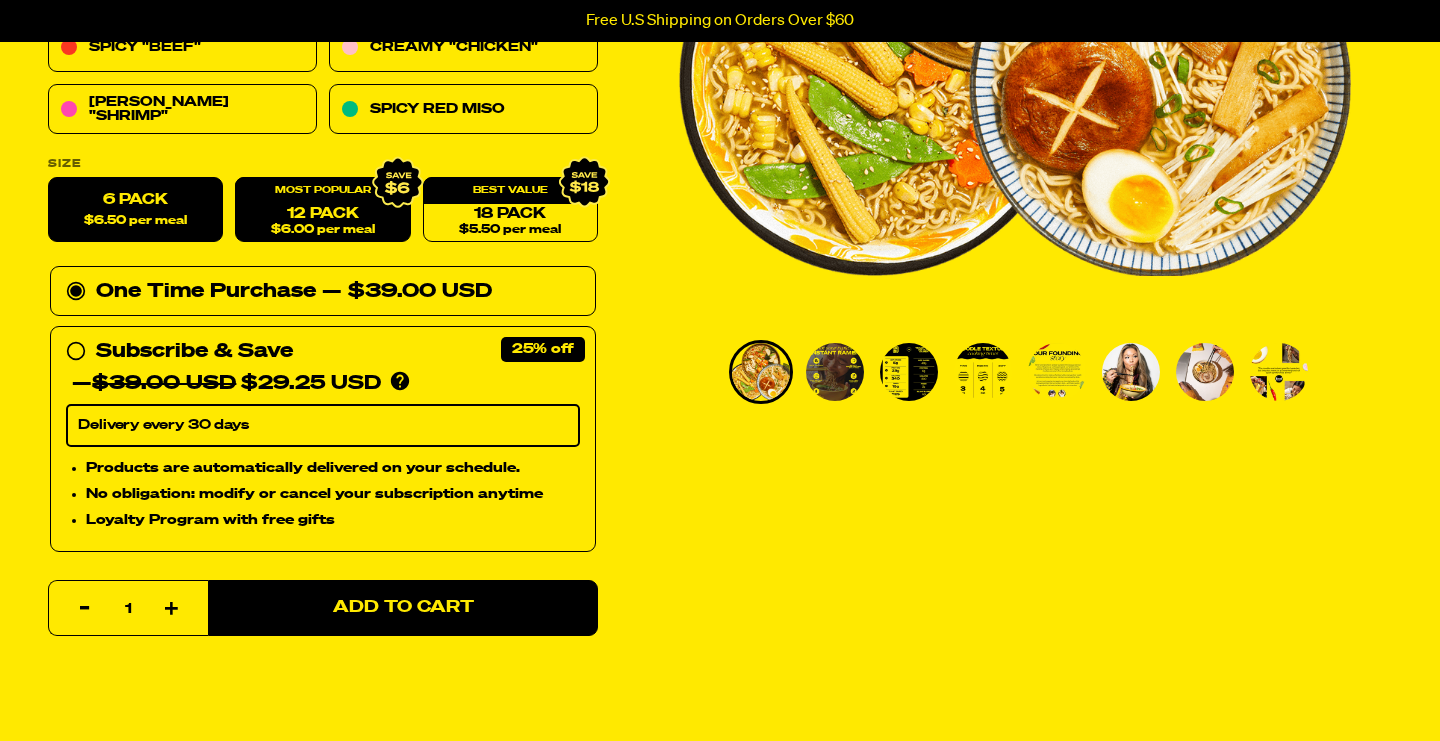 click on "12 Pack
$6.00 per meal" at bounding box center [322, 210] 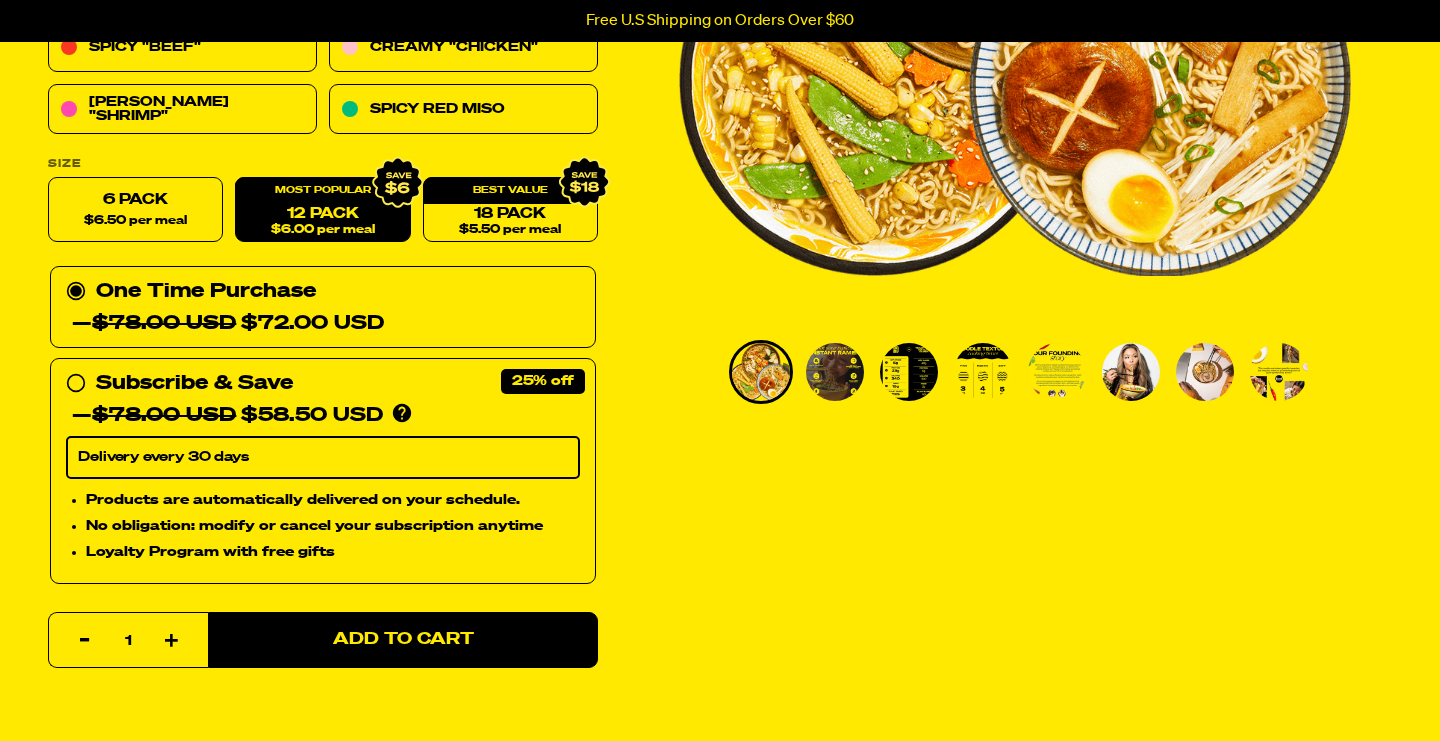 scroll, scrollTop: 496, scrollLeft: 0, axis: vertical 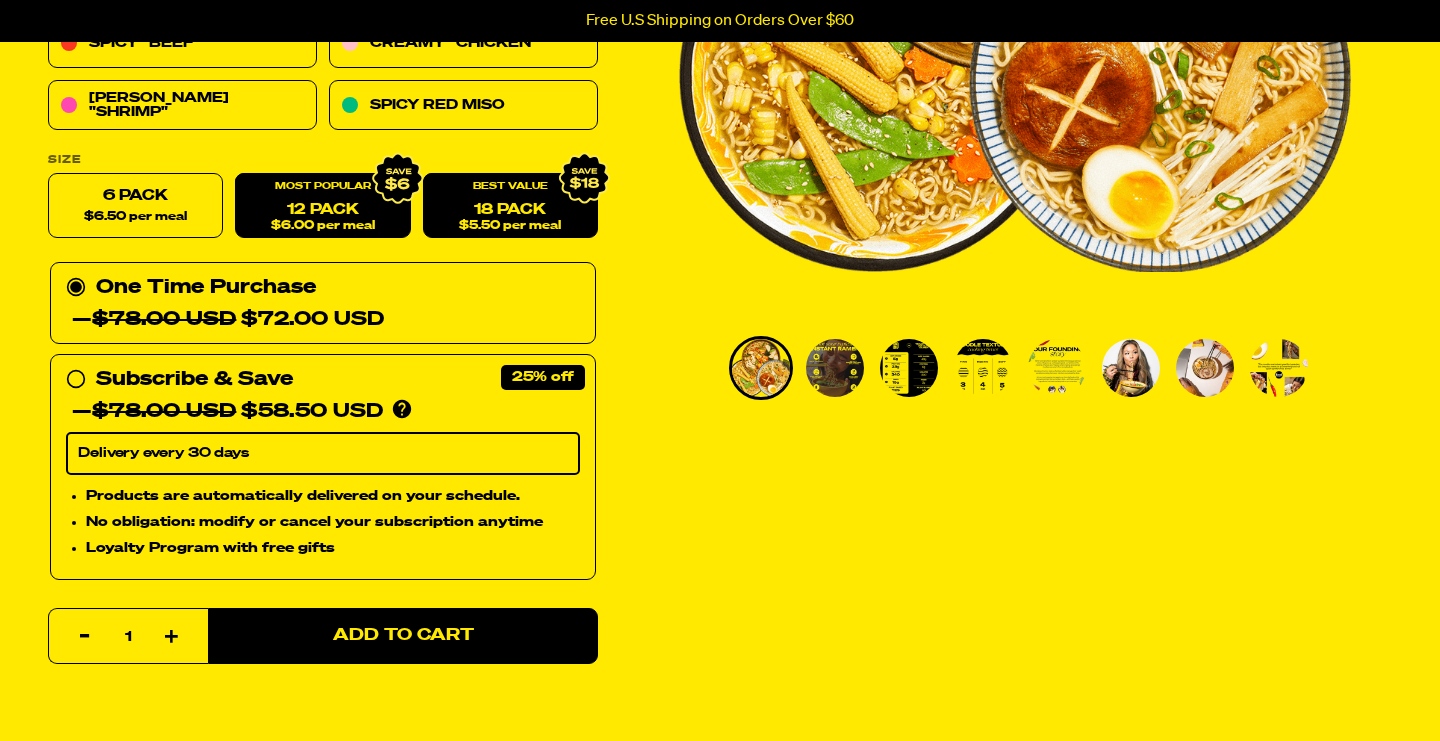 click on "18 Pack
$5.50 per meal" at bounding box center (510, 206) 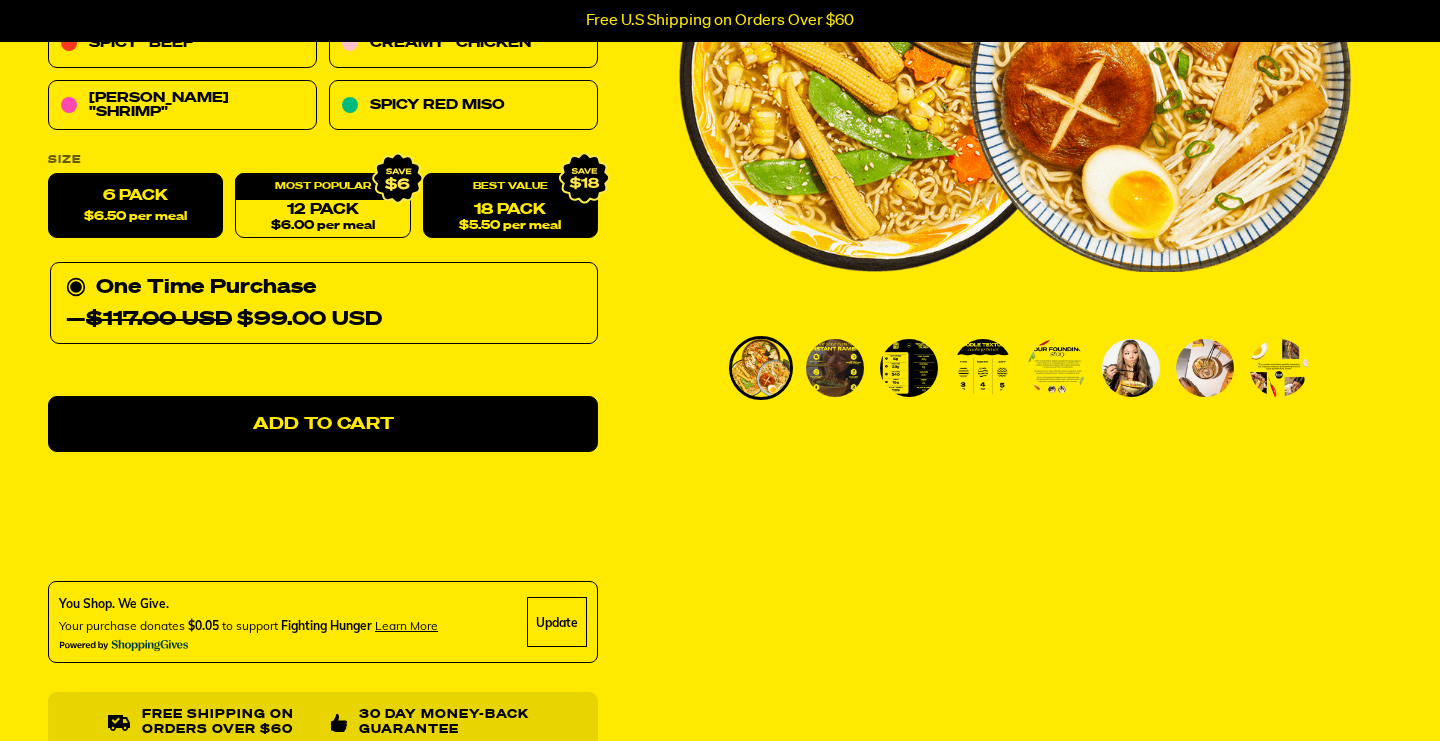 click on "$6.50 per meal" at bounding box center [135, 217] 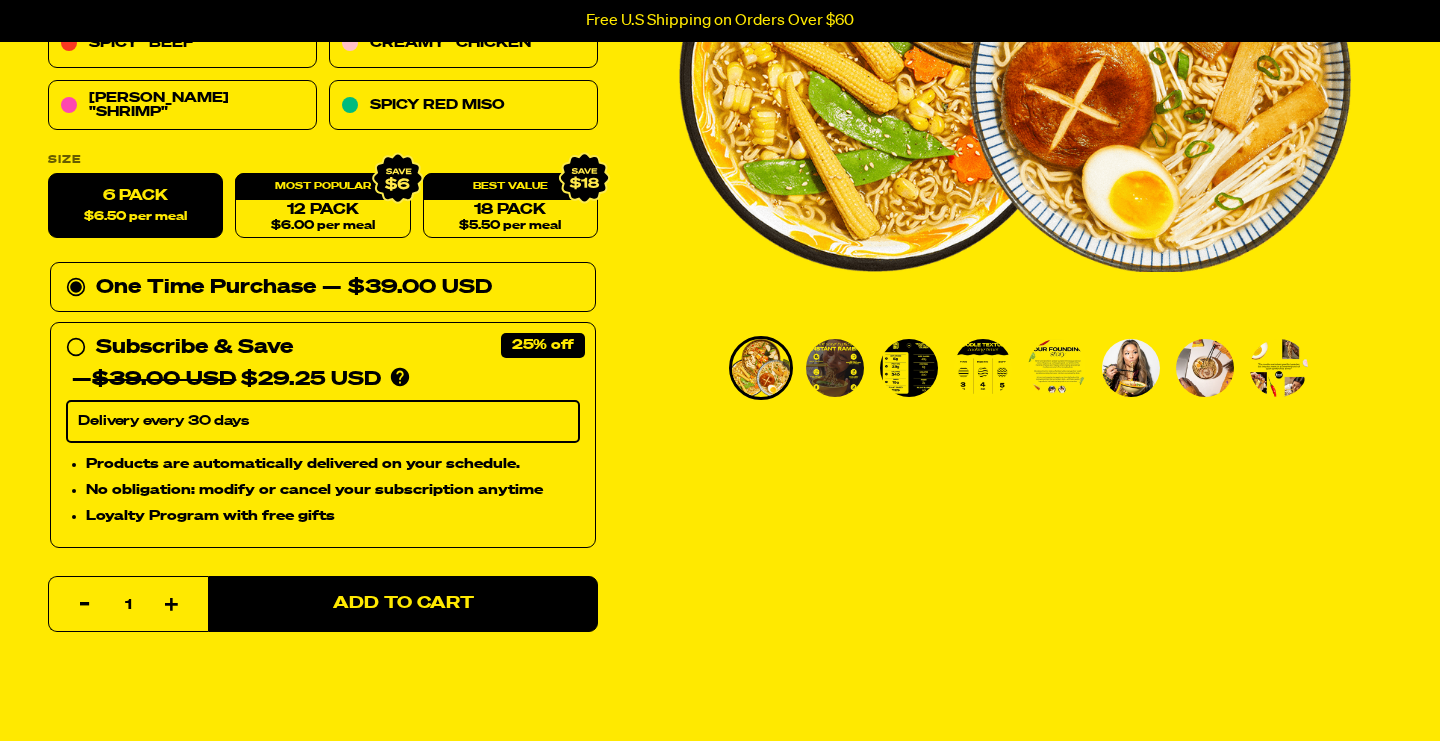 click on "One Time Purchase
— $39.00 USD" at bounding box center [323, 288] 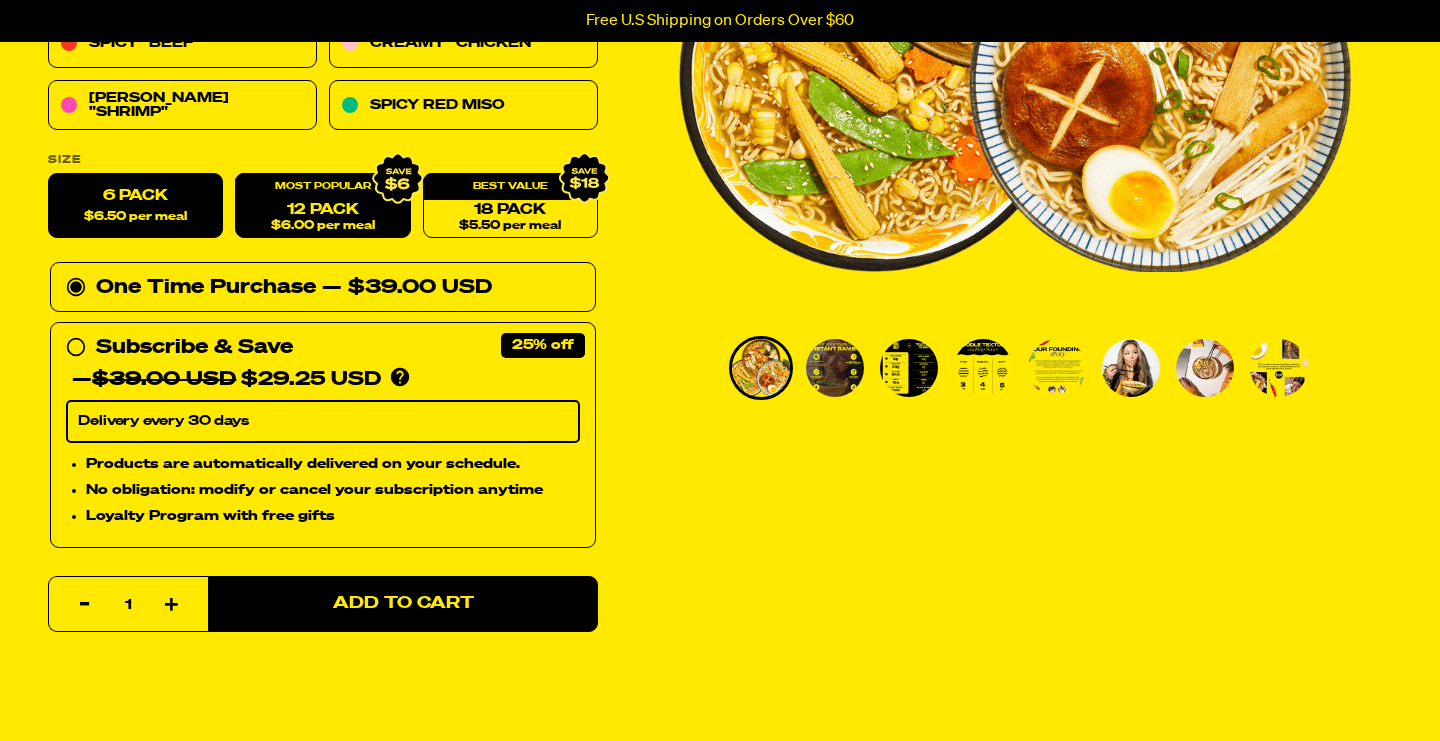 click on "12 Pack
$6.00 per meal" at bounding box center (322, 206) 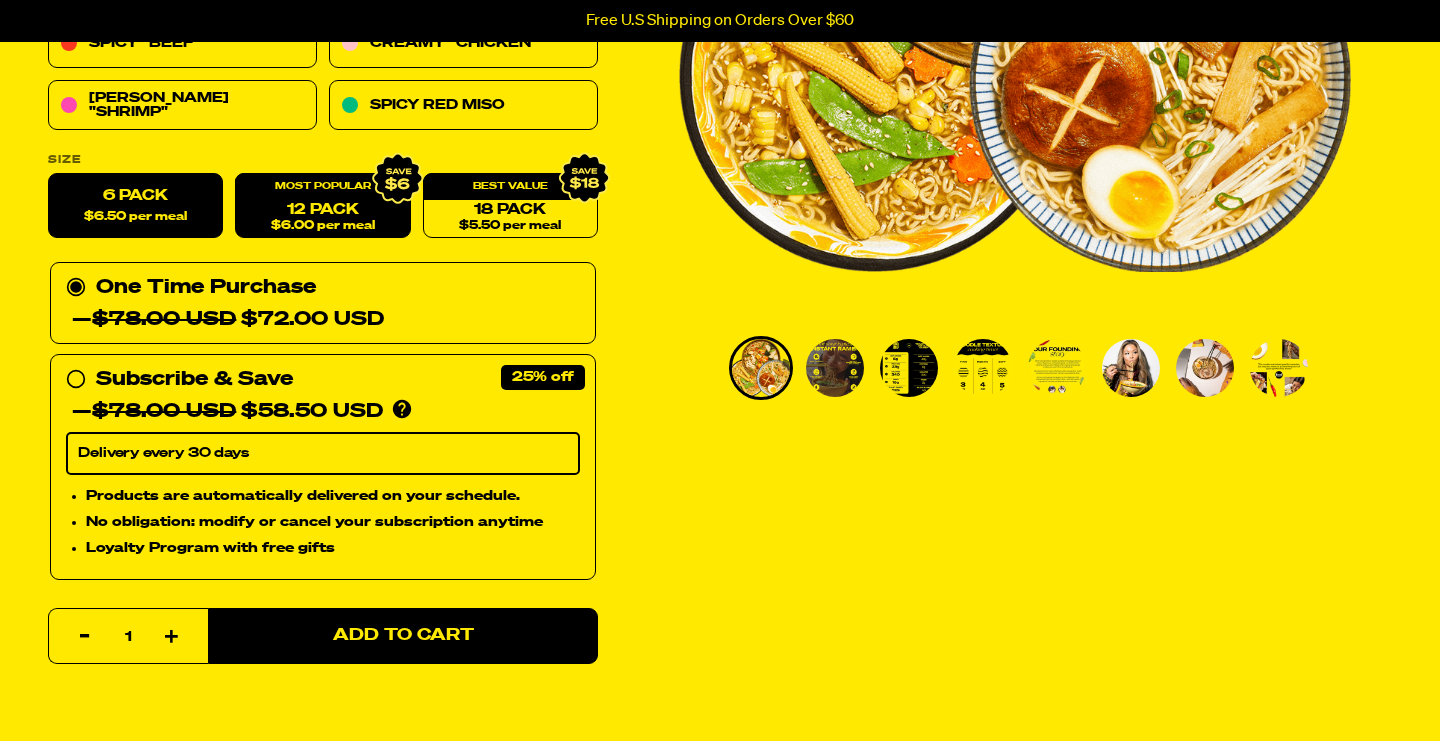 click on "$6.50 per meal" at bounding box center (135, 217) 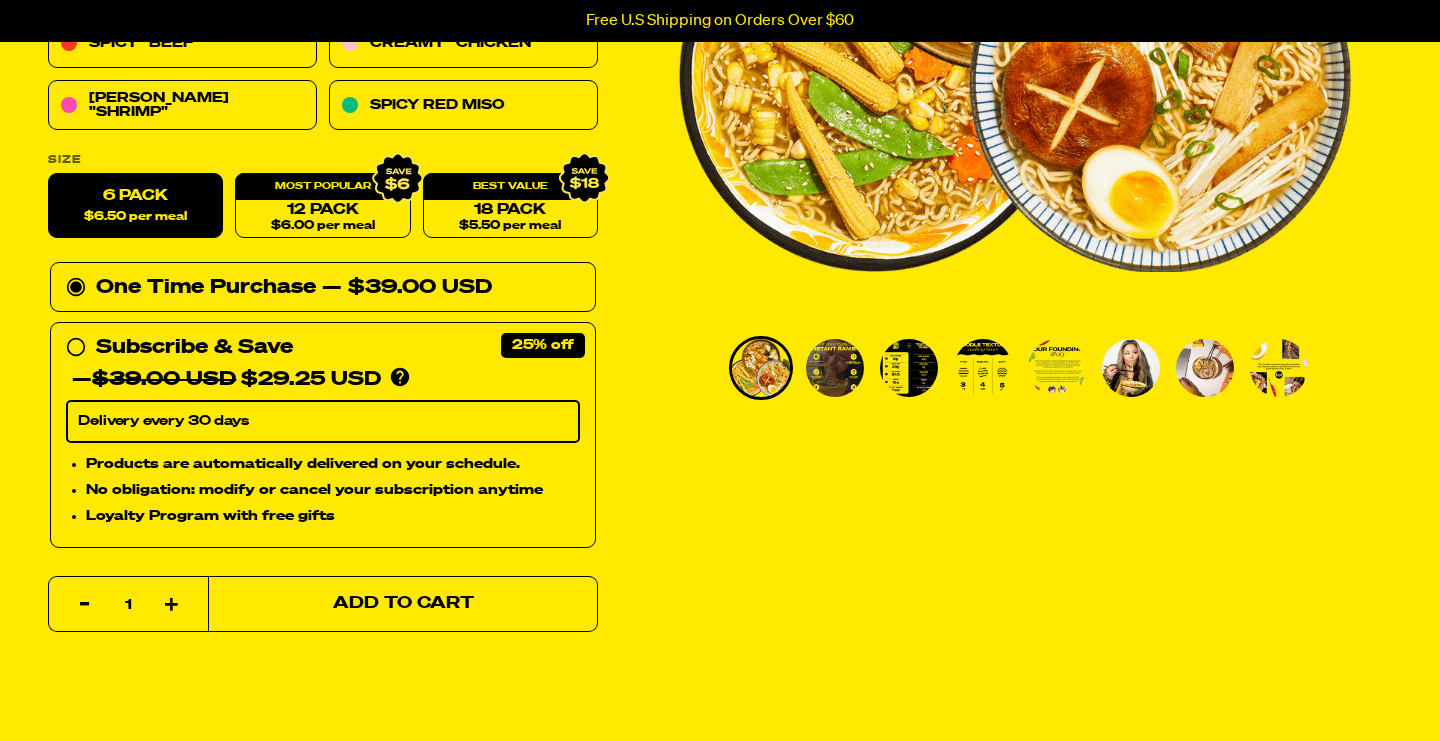 click on "Add to Cart" at bounding box center (403, 604) 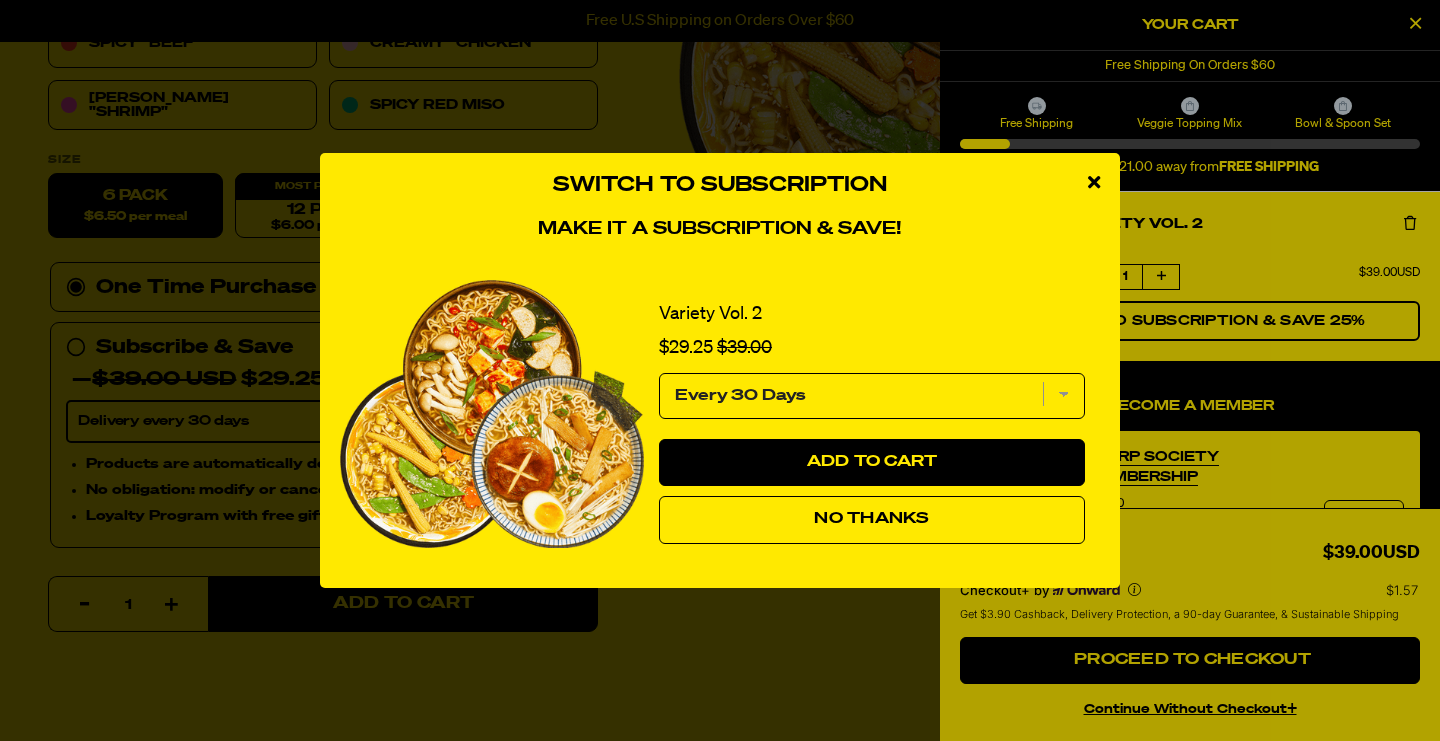 click on "No Thanks" at bounding box center (872, 520) 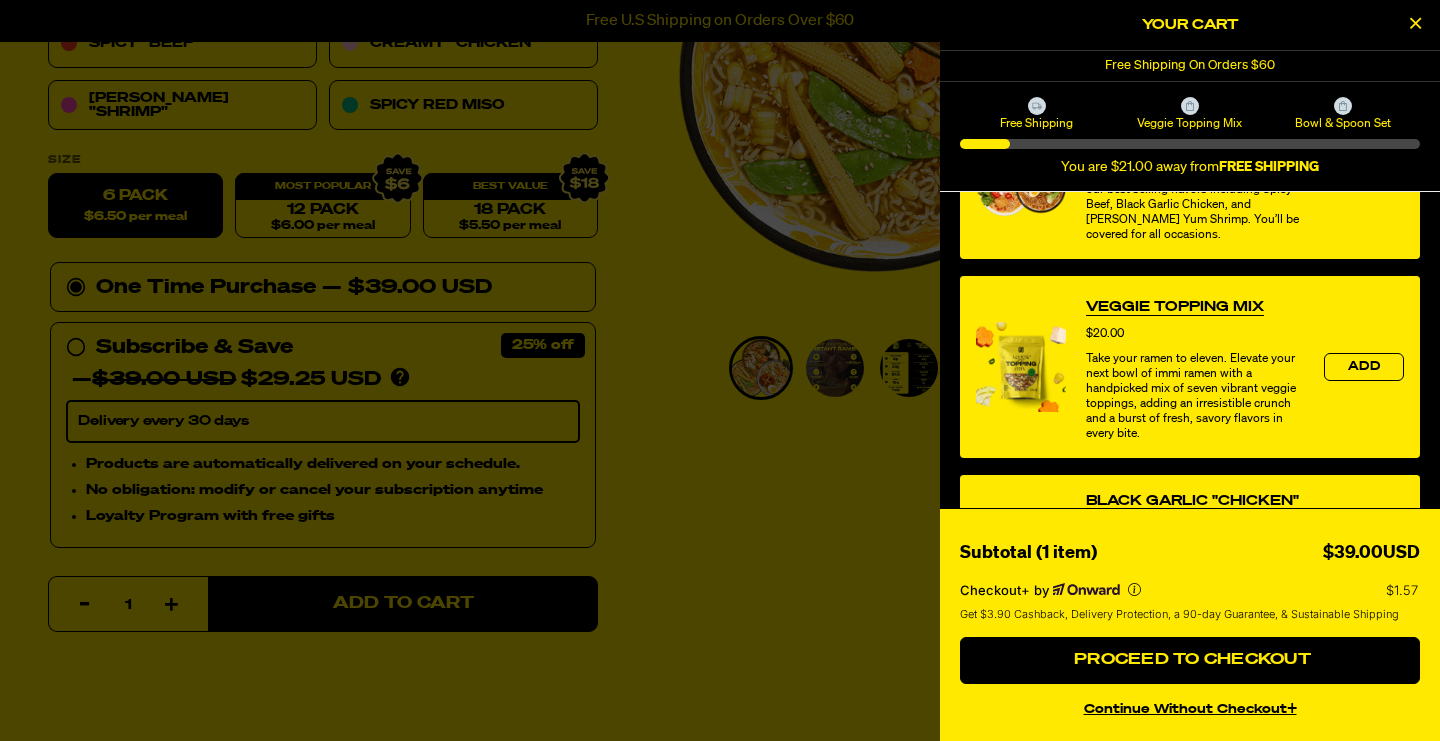 scroll, scrollTop: 573, scrollLeft: 0, axis: vertical 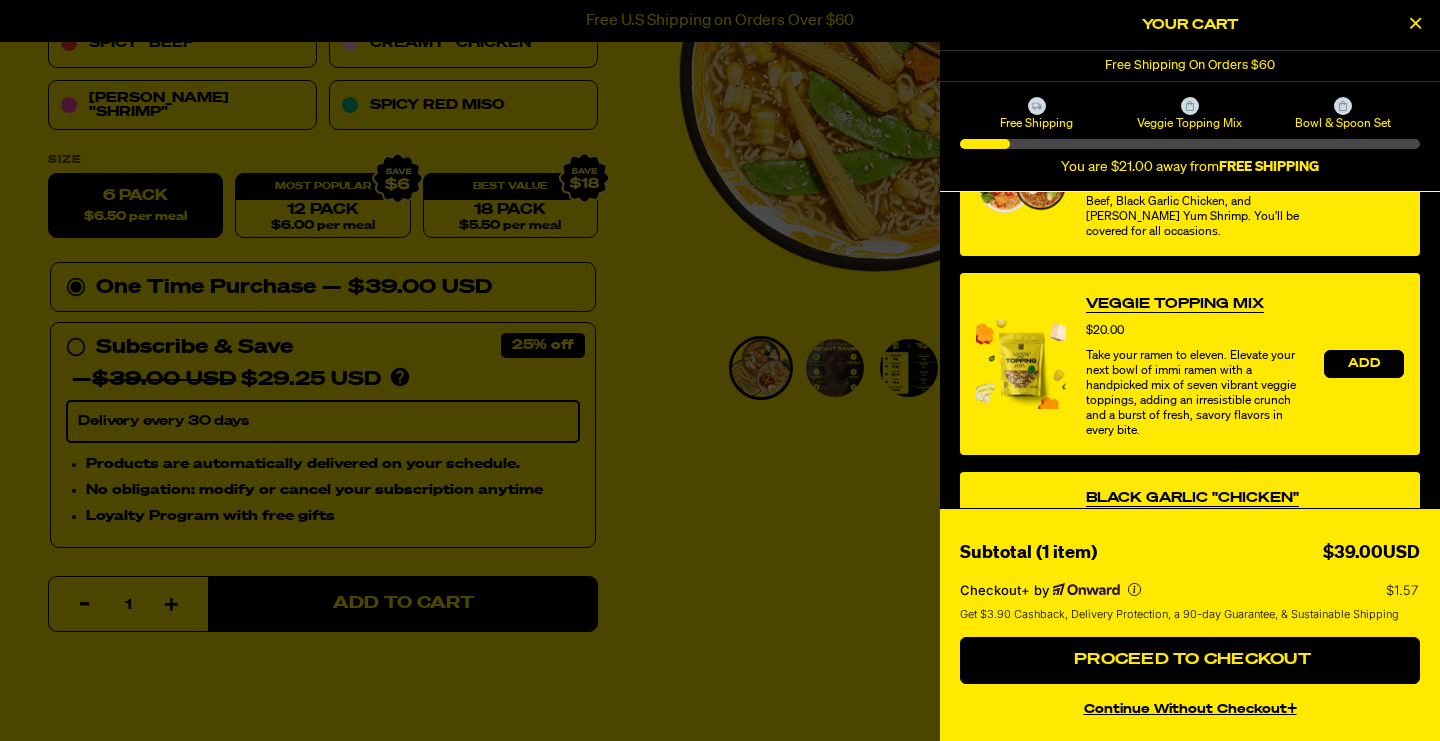 click on "Add" at bounding box center (1364, 364) 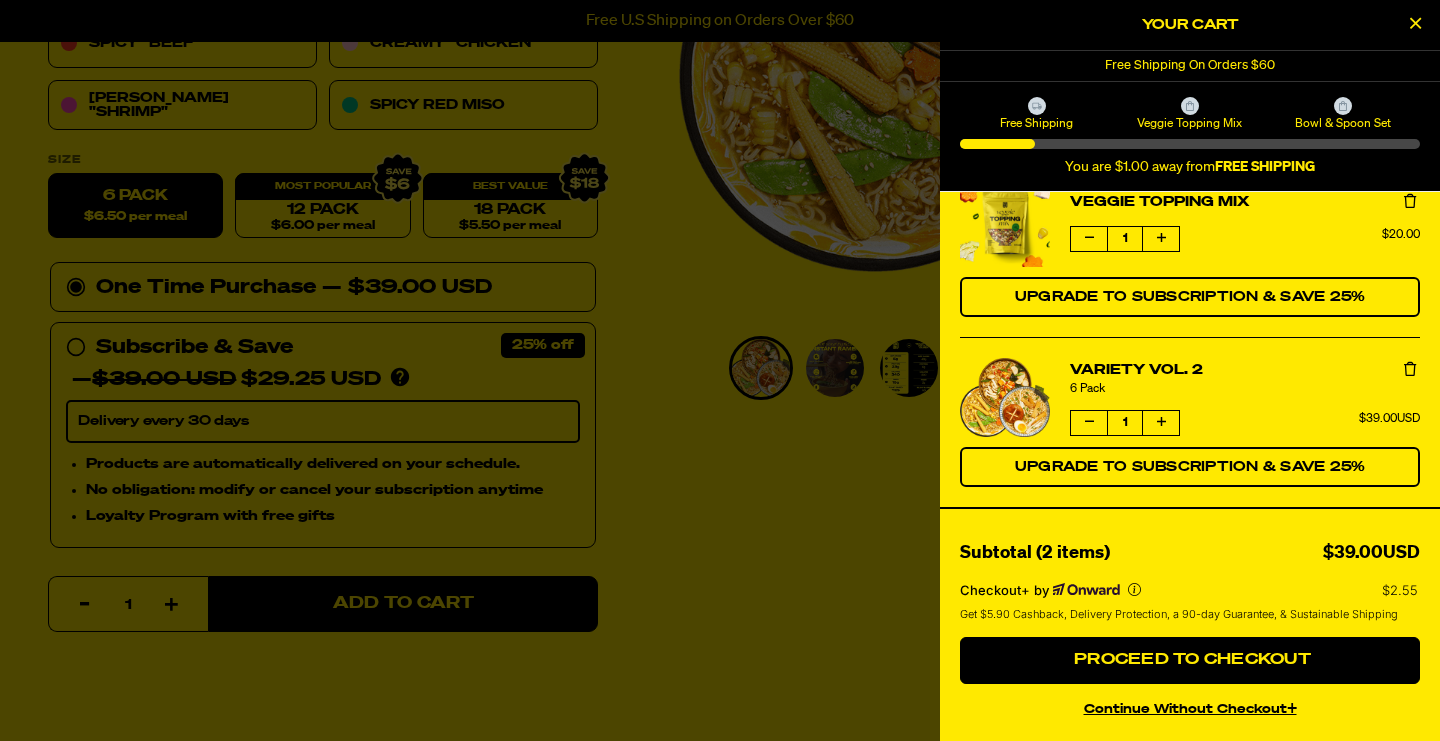 scroll, scrollTop: 62, scrollLeft: 0, axis: vertical 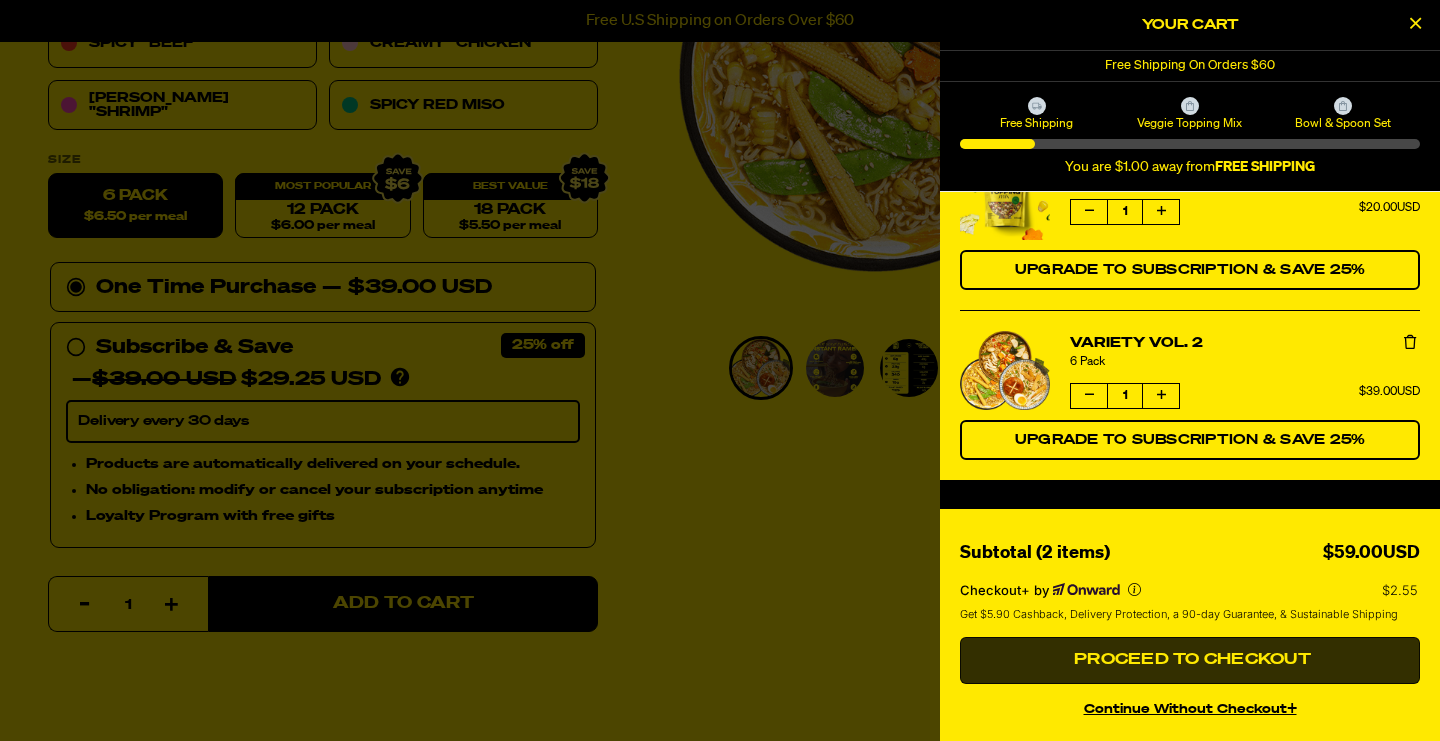 click on "Proceed to Checkout" at bounding box center (1190, 660) 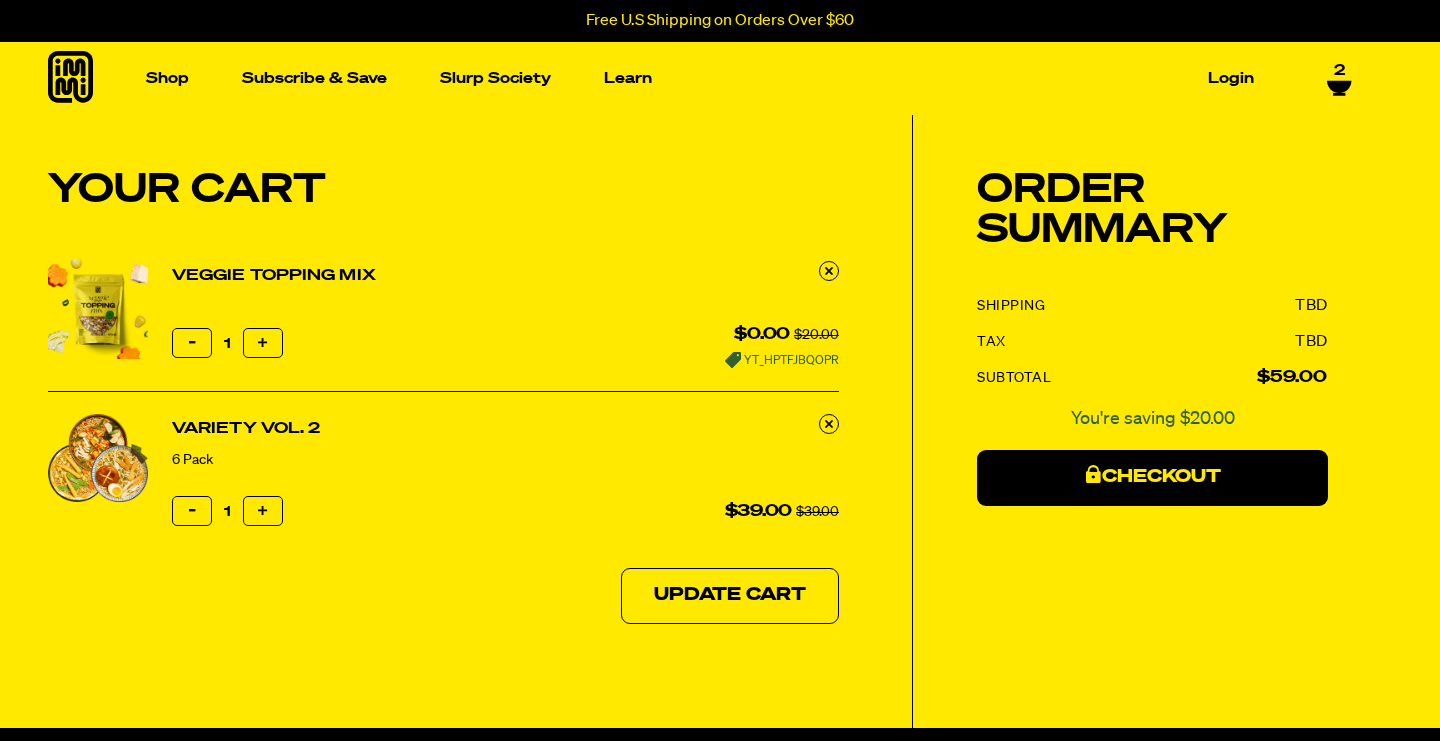 scroll, scrollTop: 0, scrollLeft: 0, axis: both 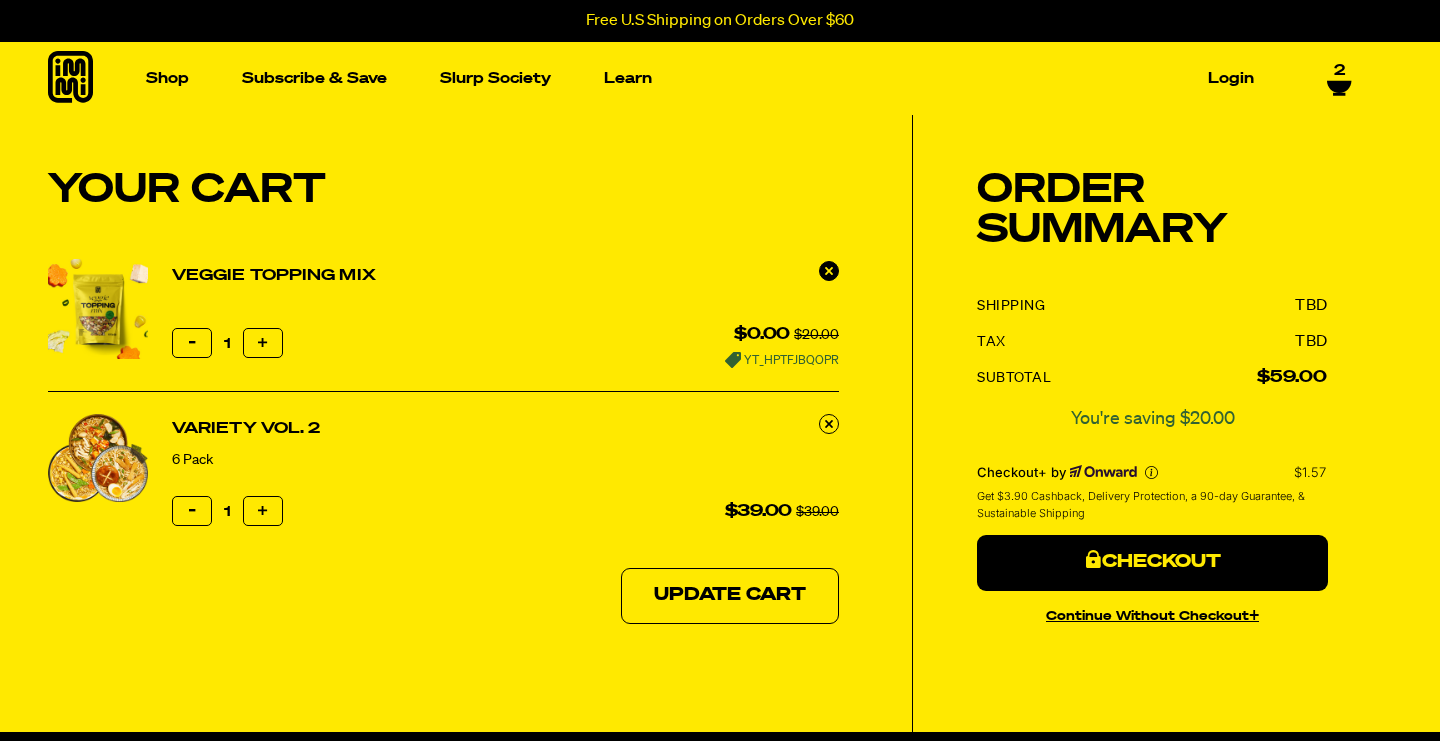 click at bounding box center [829, 270] 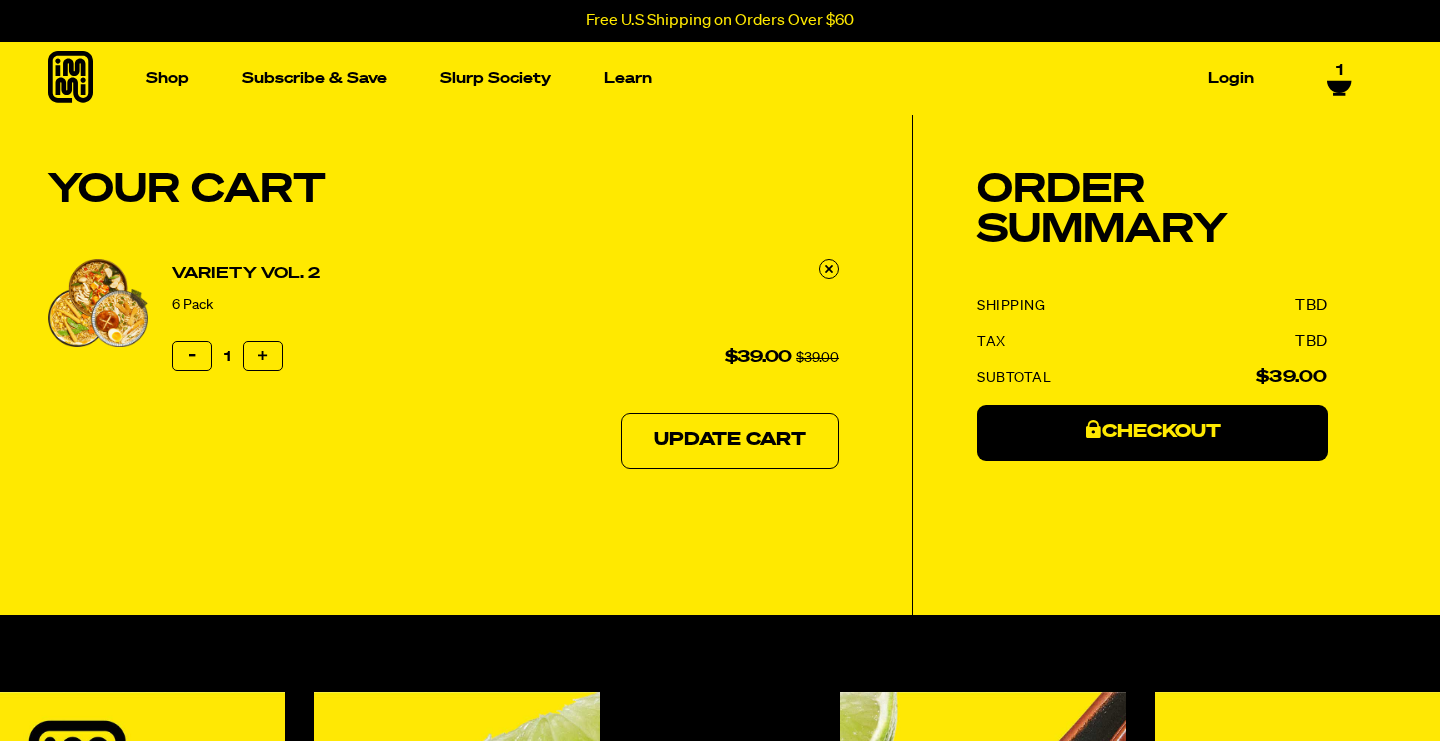 scroll, scrollTop: 0, scrollLeft: 0, axis: both 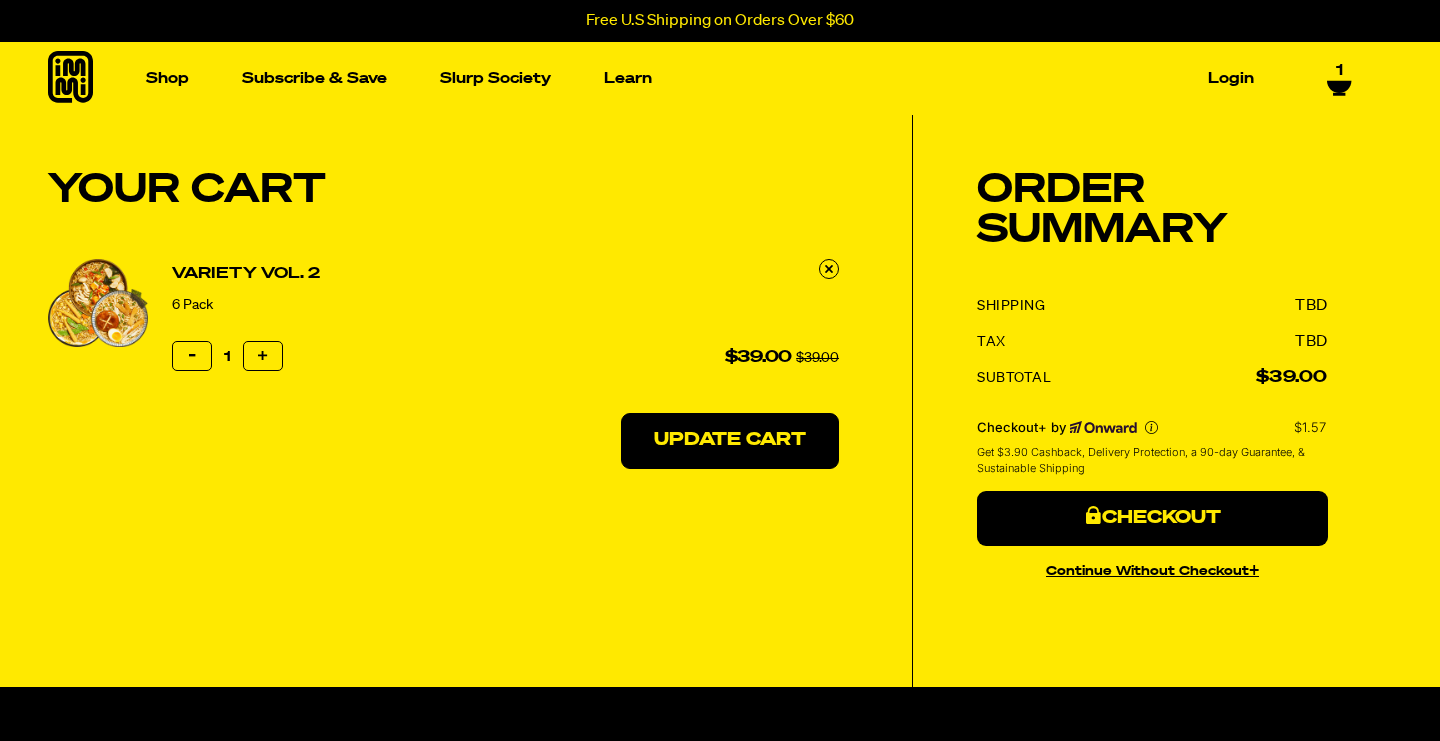 click on "Update Cart" at bounding box center (730, 441) 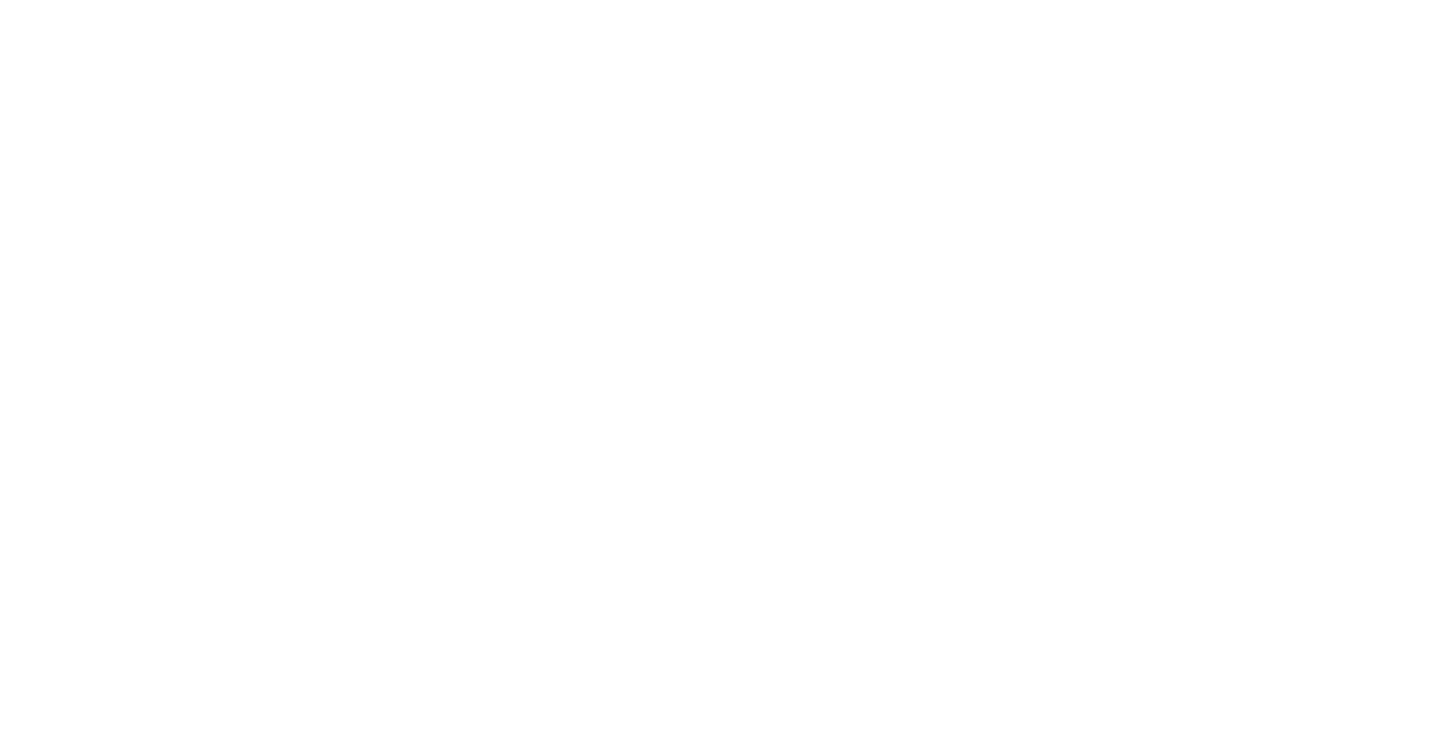 scroll, scrollTop: 0, scrollLeft: 0, axis: both 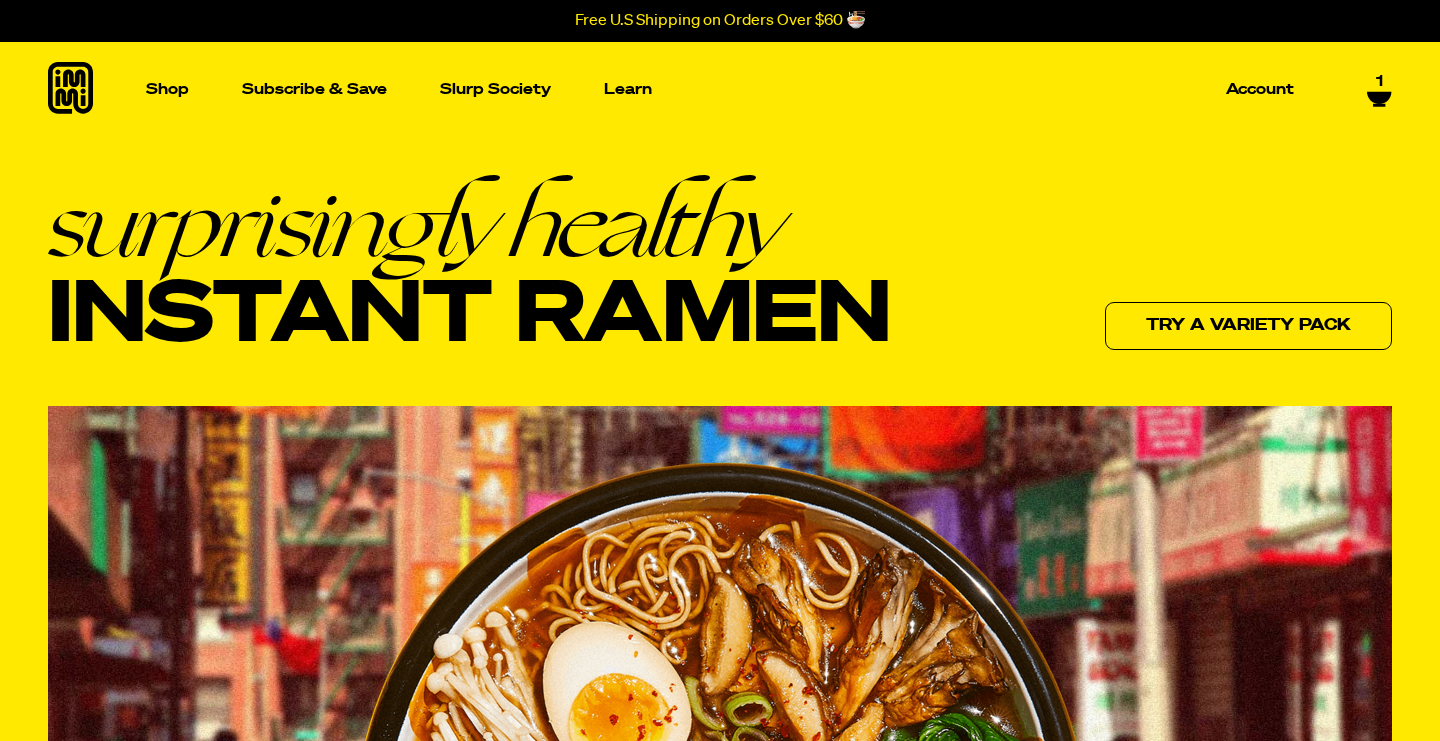 click 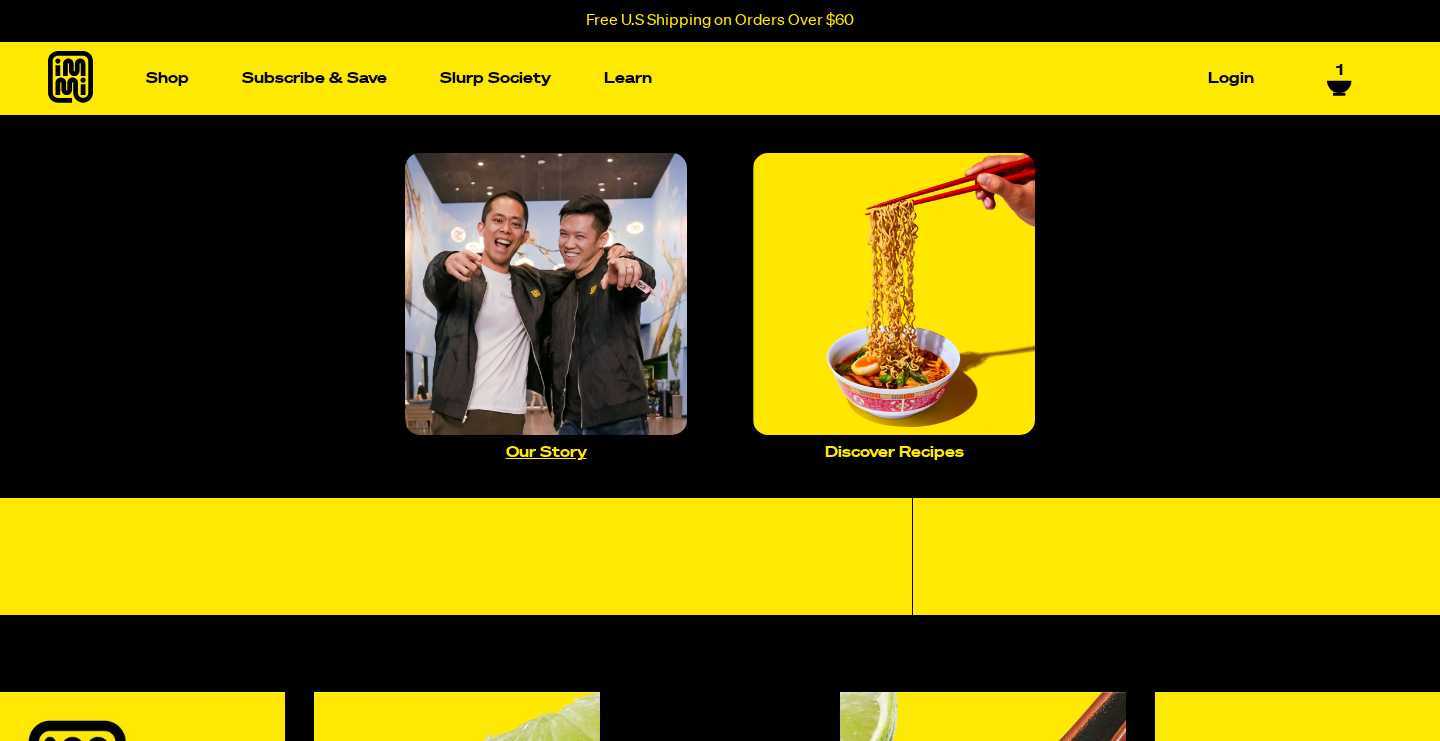 scroll, scrollTop: 0, scrollLeft: 0, axis: both 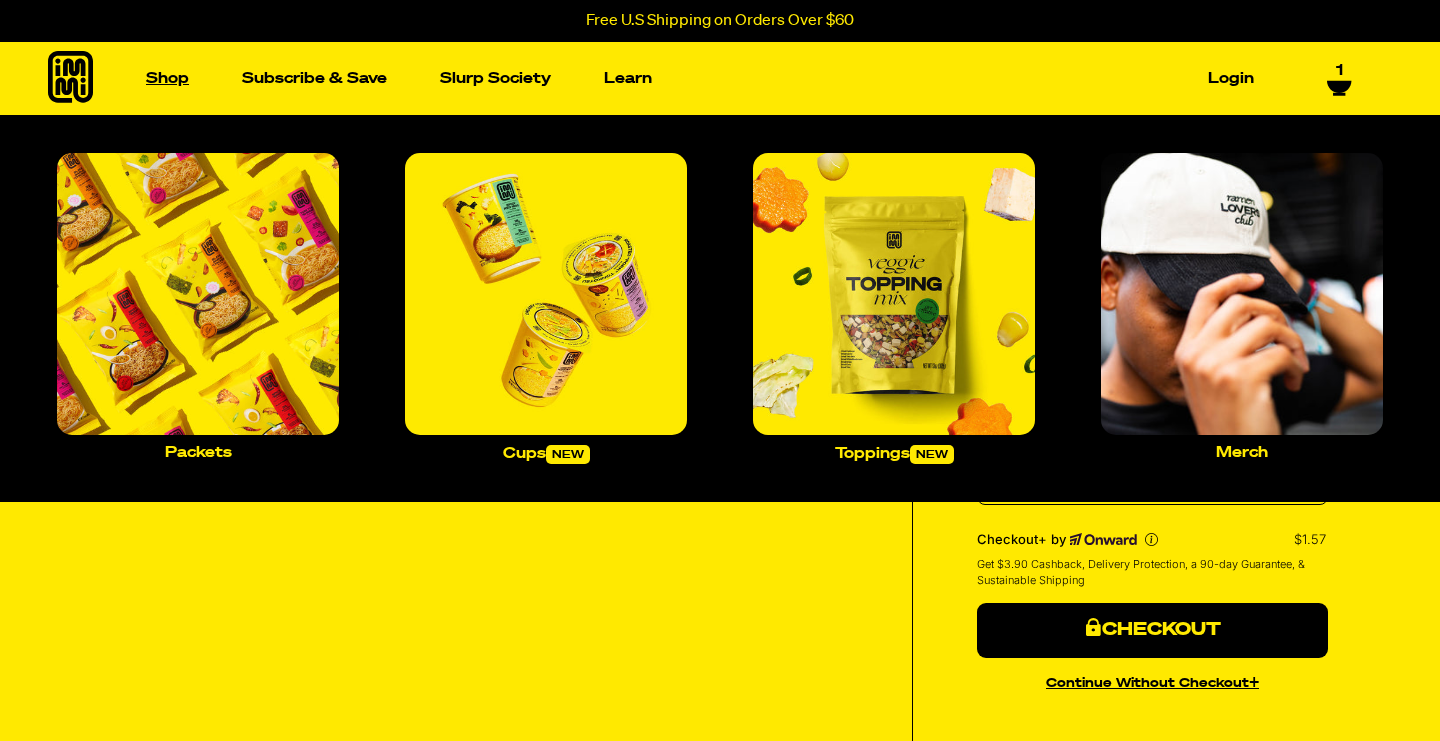 click on "Shop" at bounding box center (167, 78) 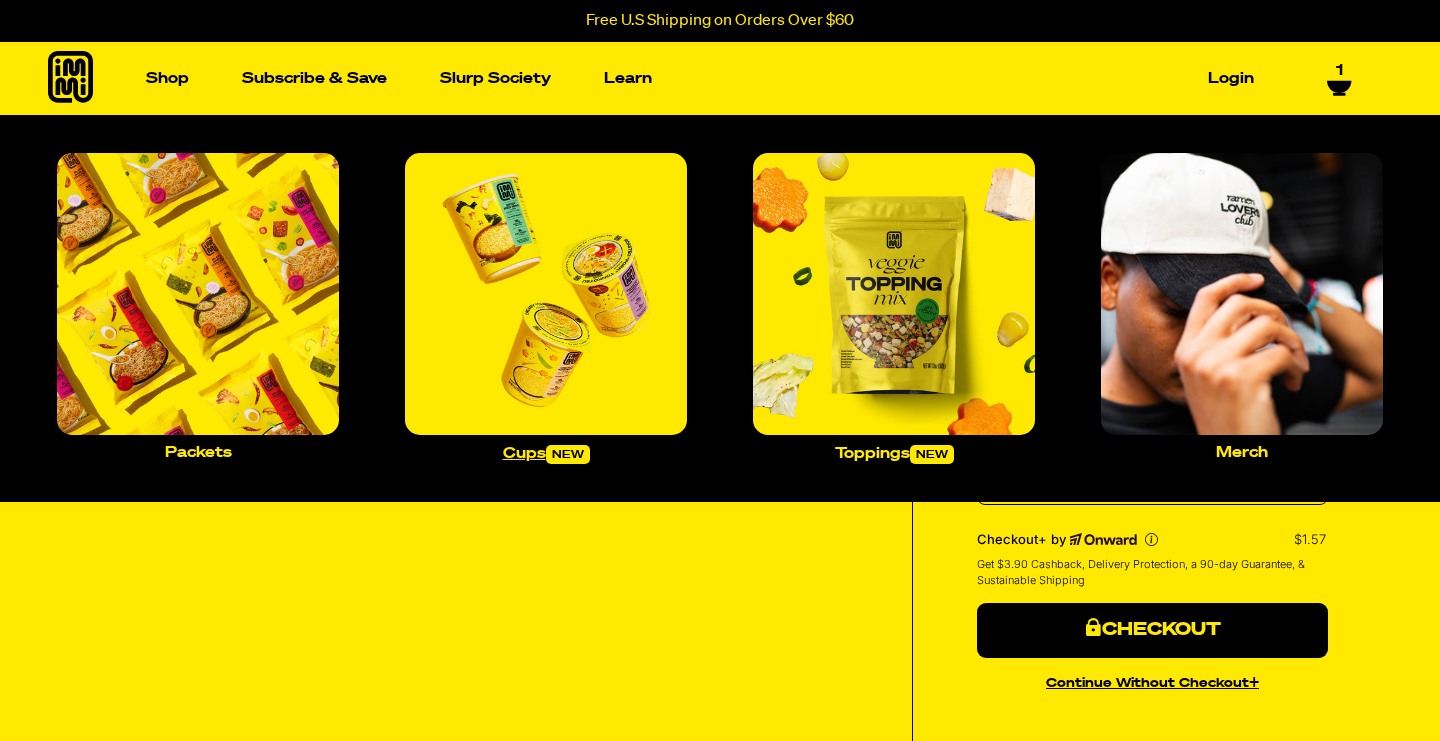 click at bounding box center [546, 294] 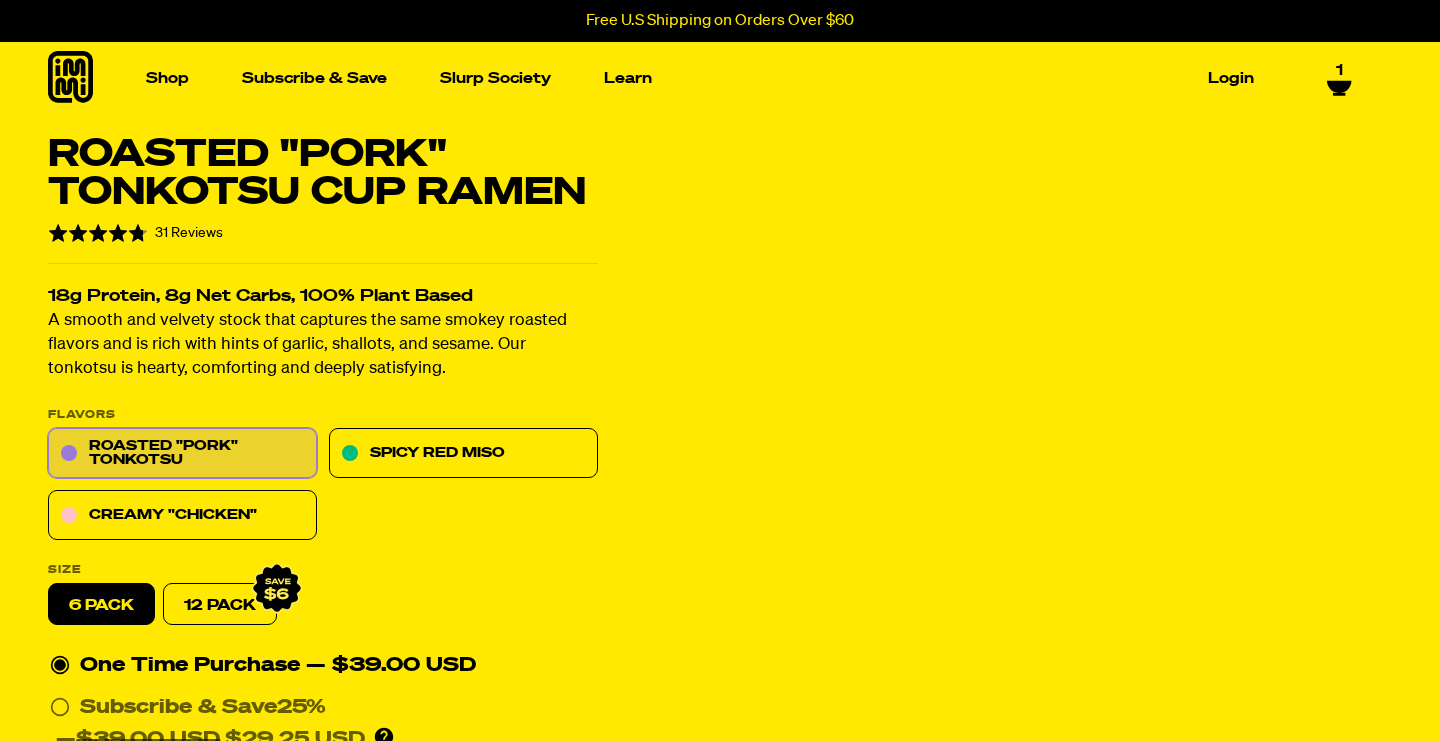 scroll, scrollTop: 0, scrollLeft: 0, axis: both 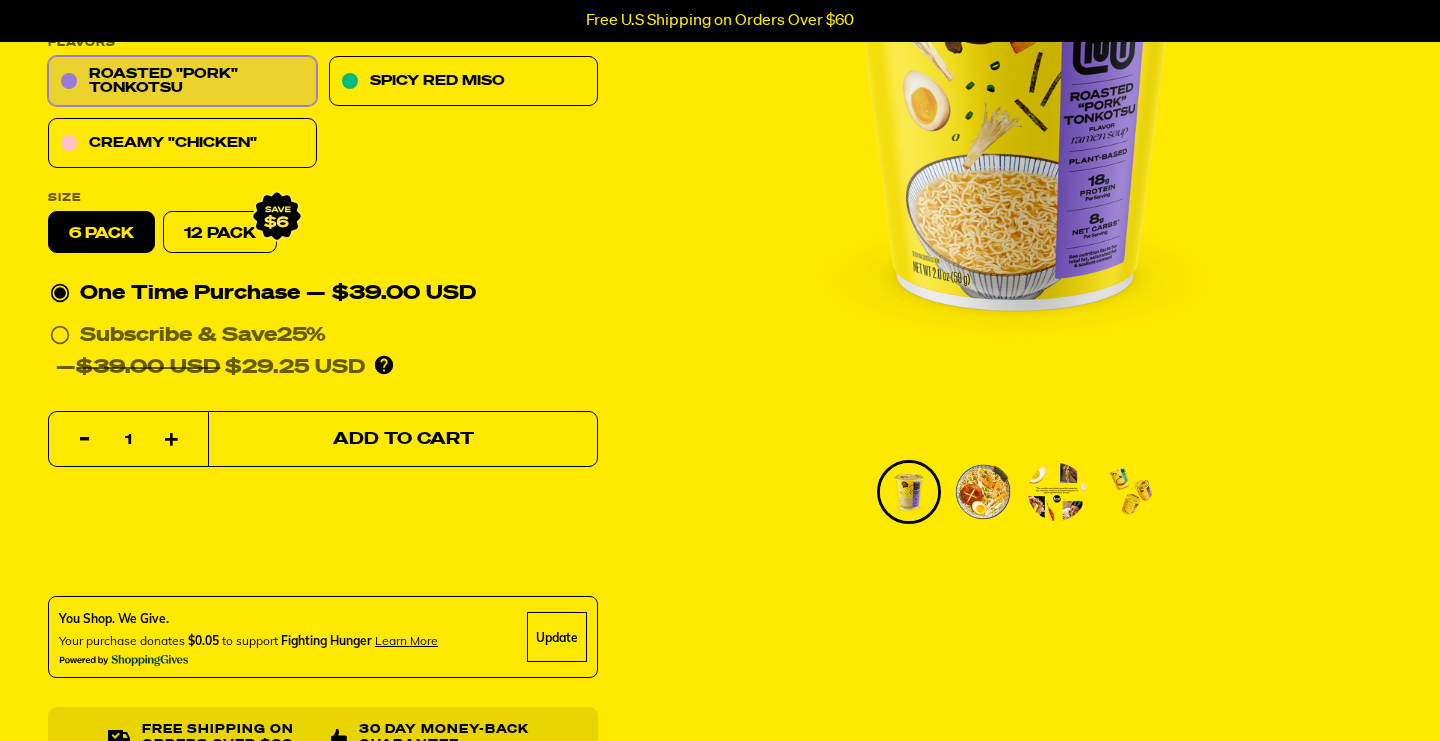click on "Add to Cart" at bounding box center (403, 439) 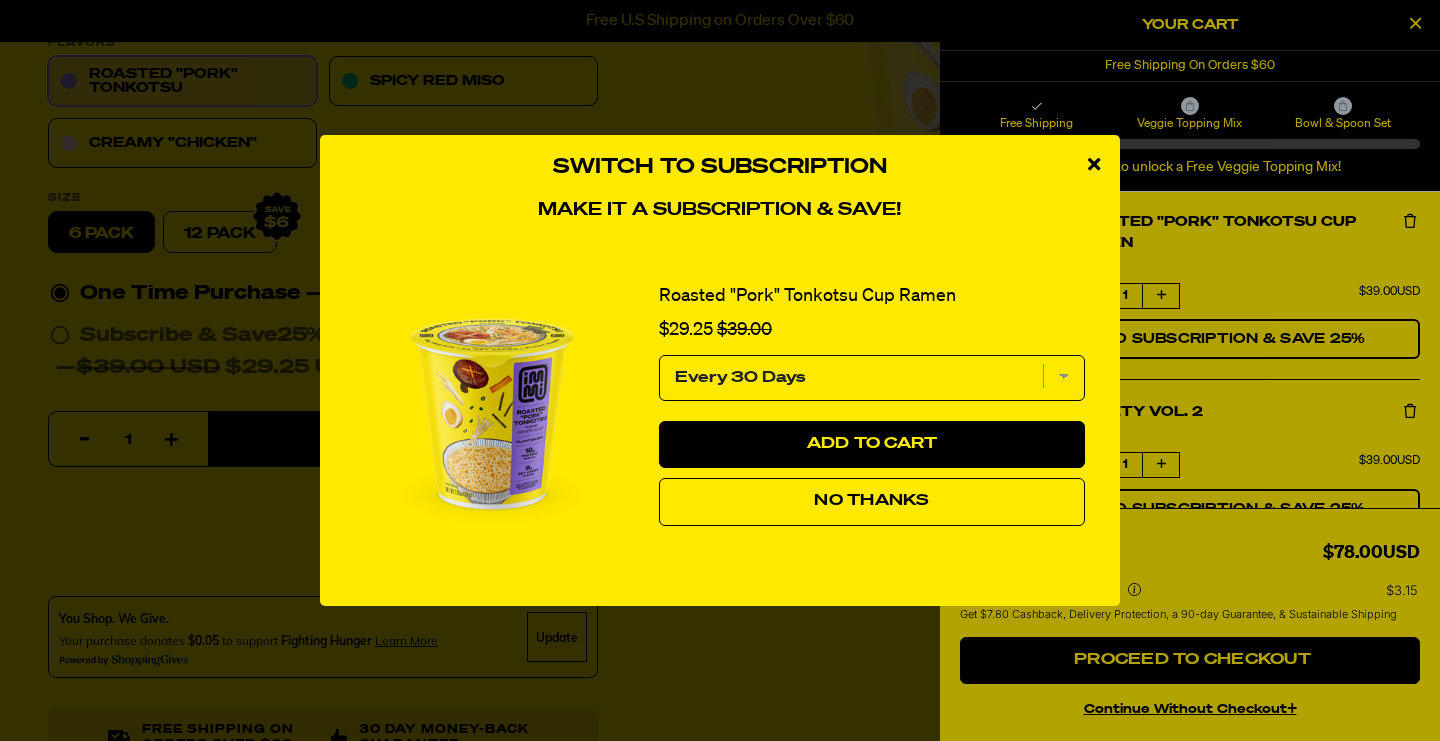 click at bounding box center [1094, 164] 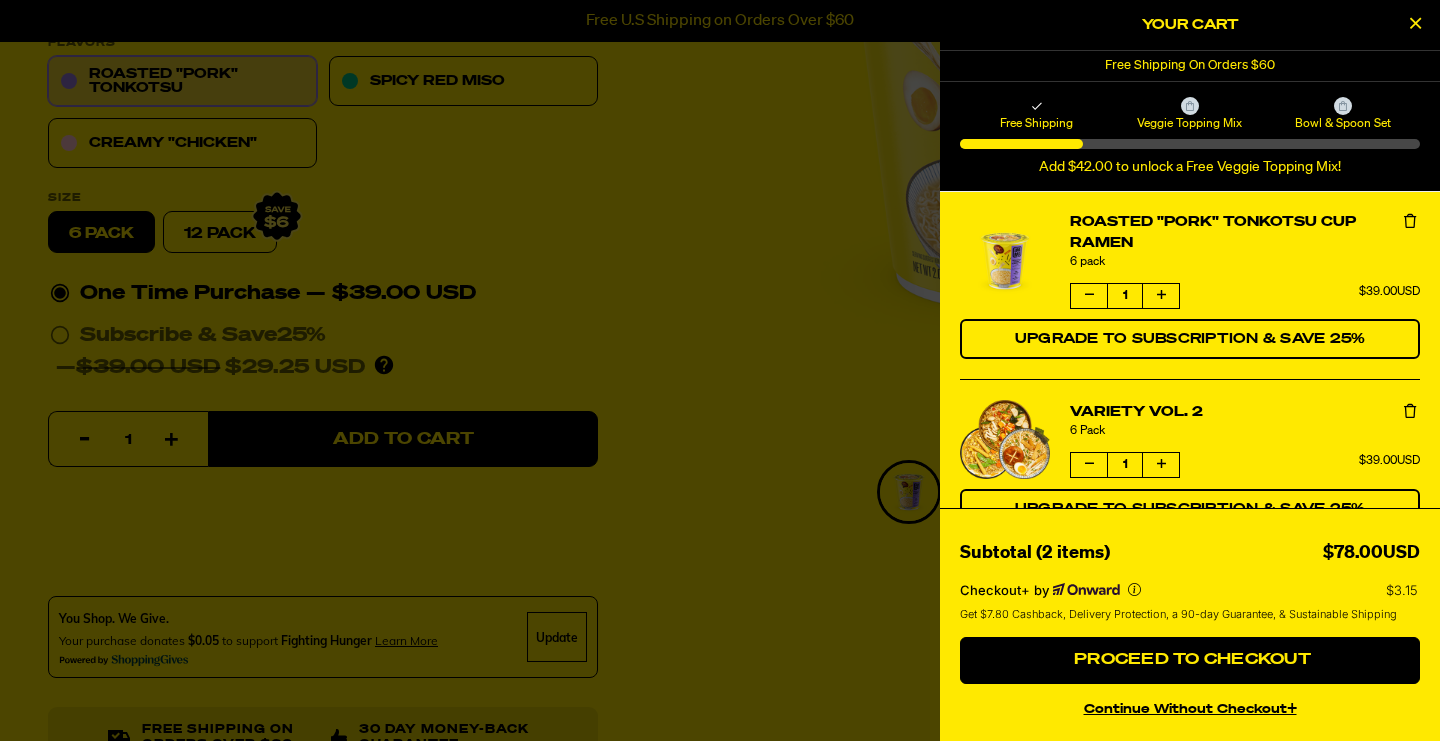 click at bounding box center (1415, 25) 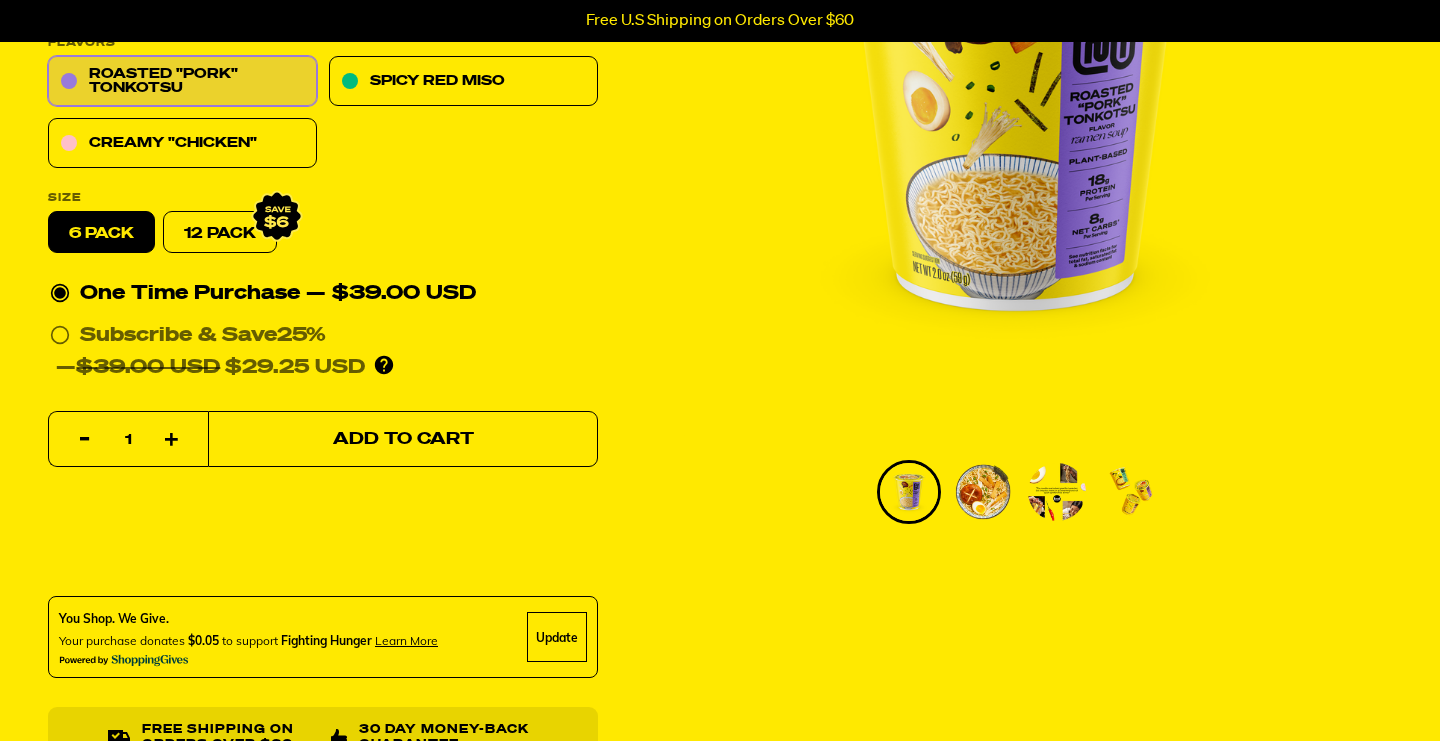 scroll, scrollTop: 0, scrollLeft: 0, axis: both 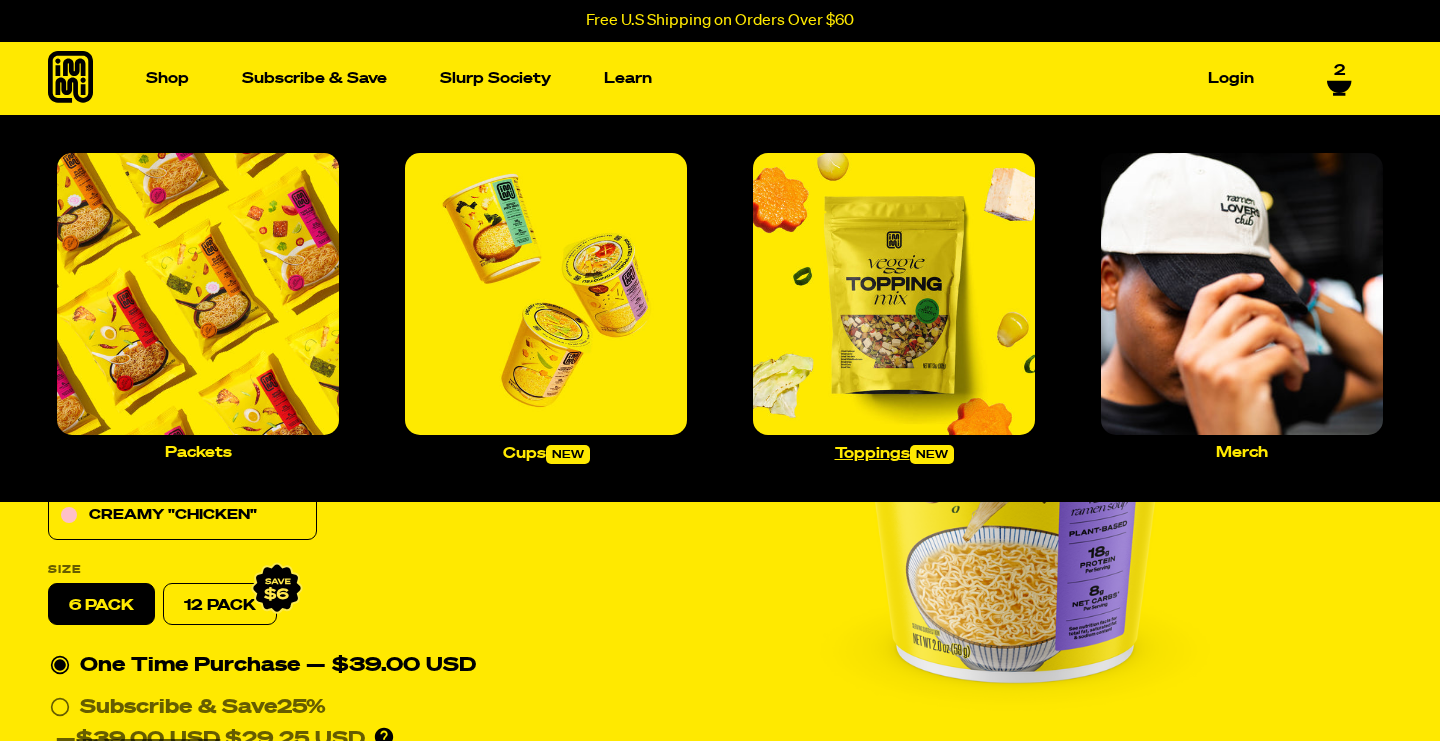 click at bounding box center [894, 294] 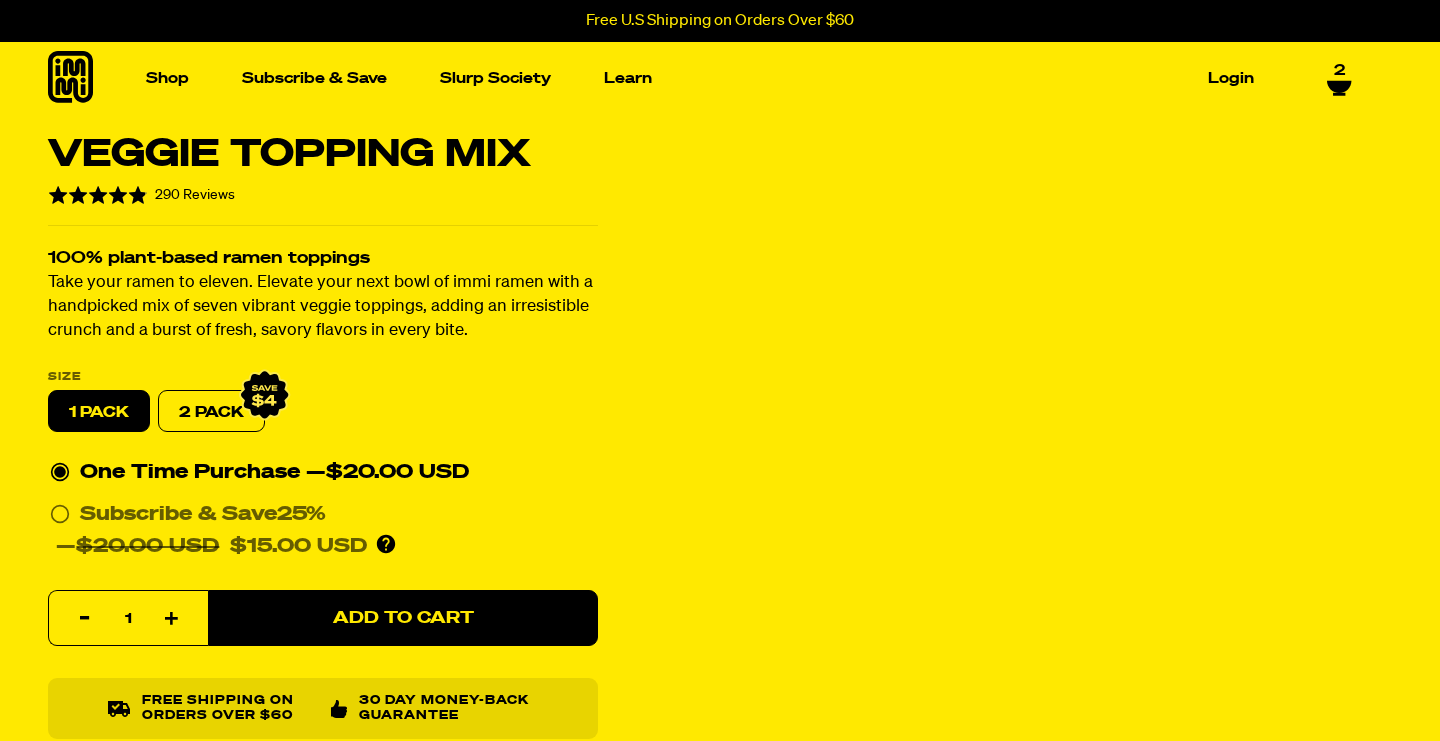 scroll, scrollTop: 0, scrollLeft: 0, axis: both 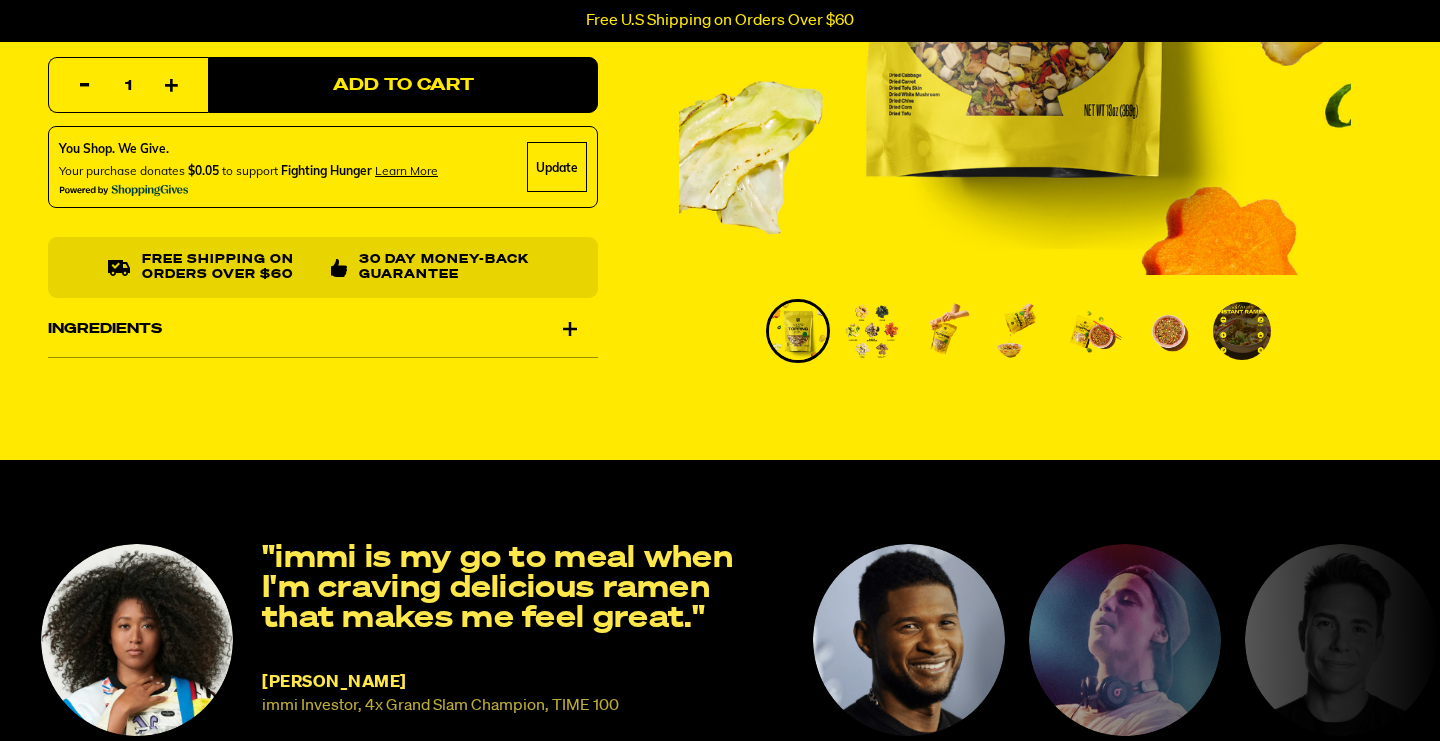 click on "Ingredients" at bounding box center (323, 330) 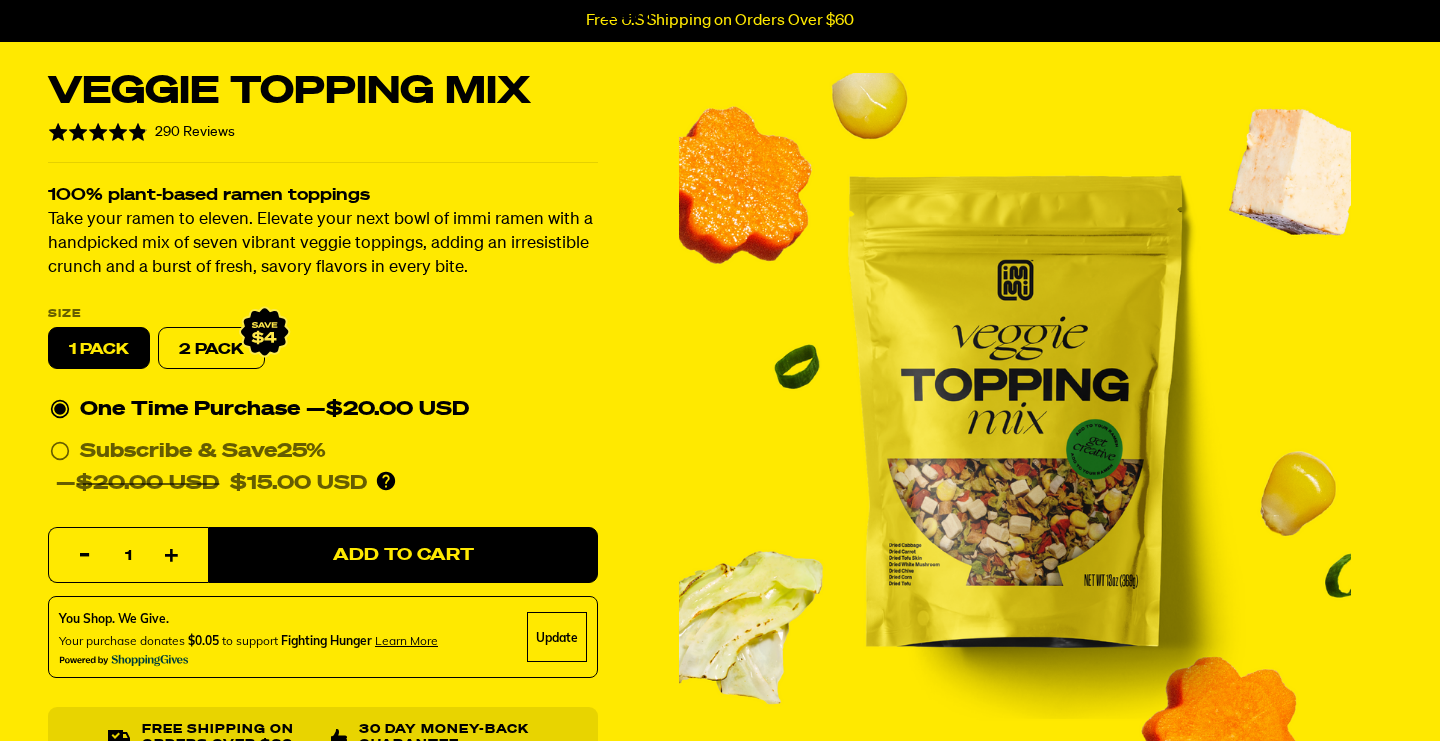 scroll, scrollTop: 39, scrollLeft: 0, axis: vertical 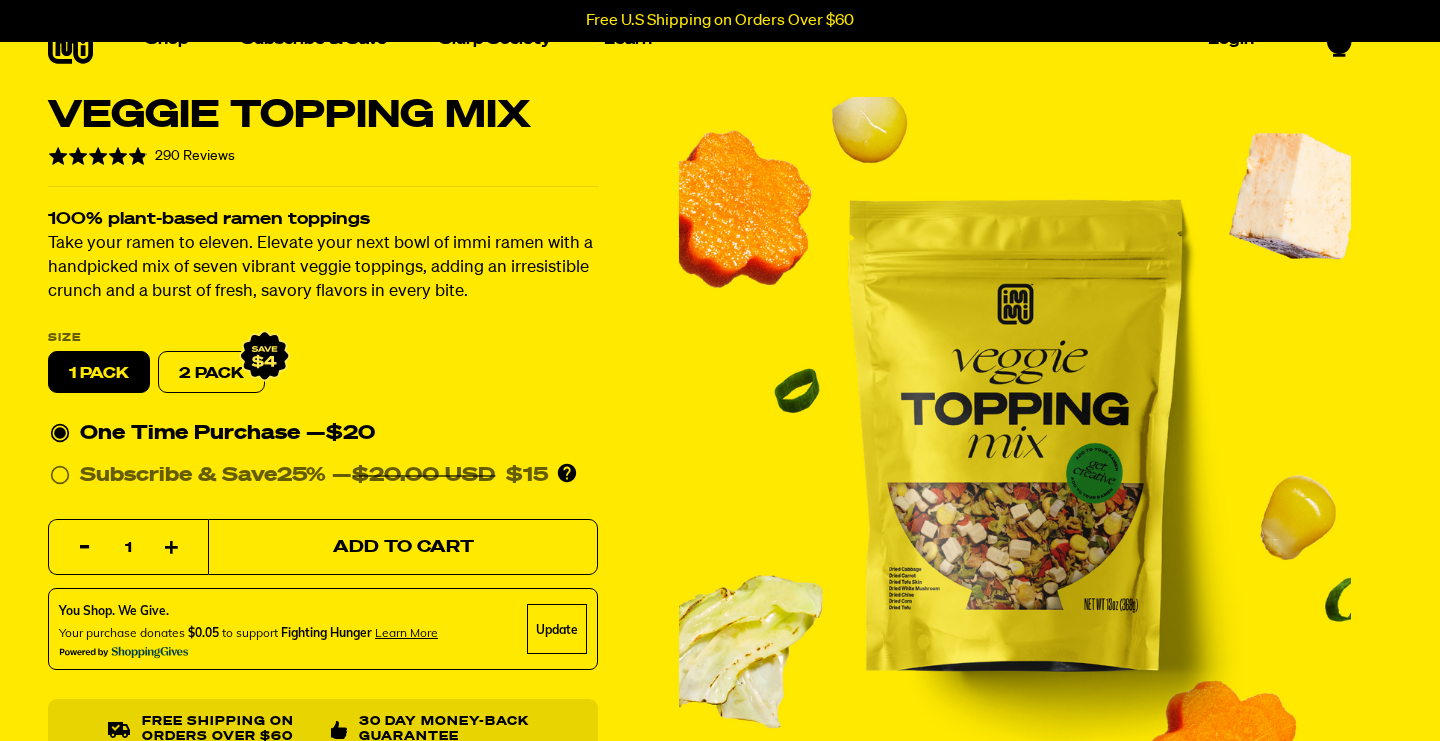 click on "Add to Cart" at bounding box center (403, 547) 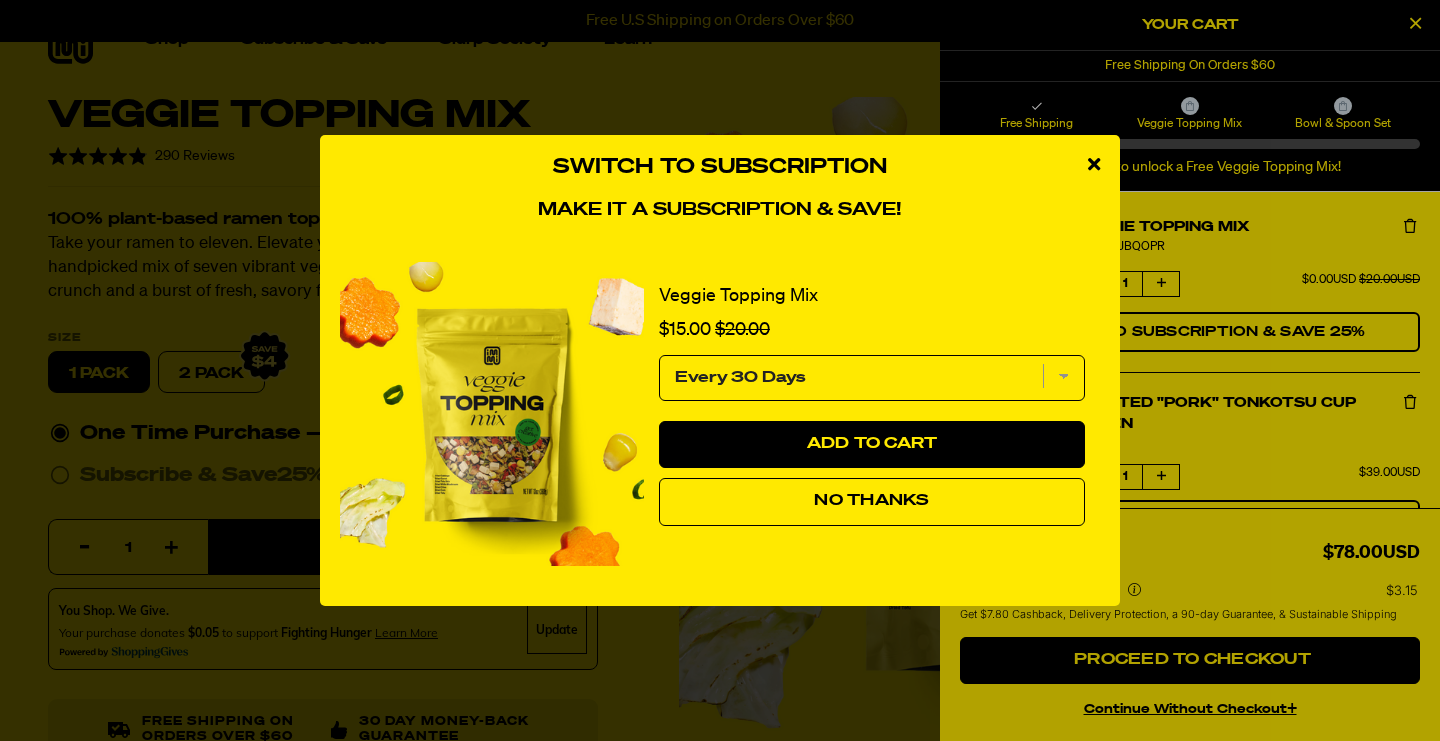click at bounding box center (1094, 164) 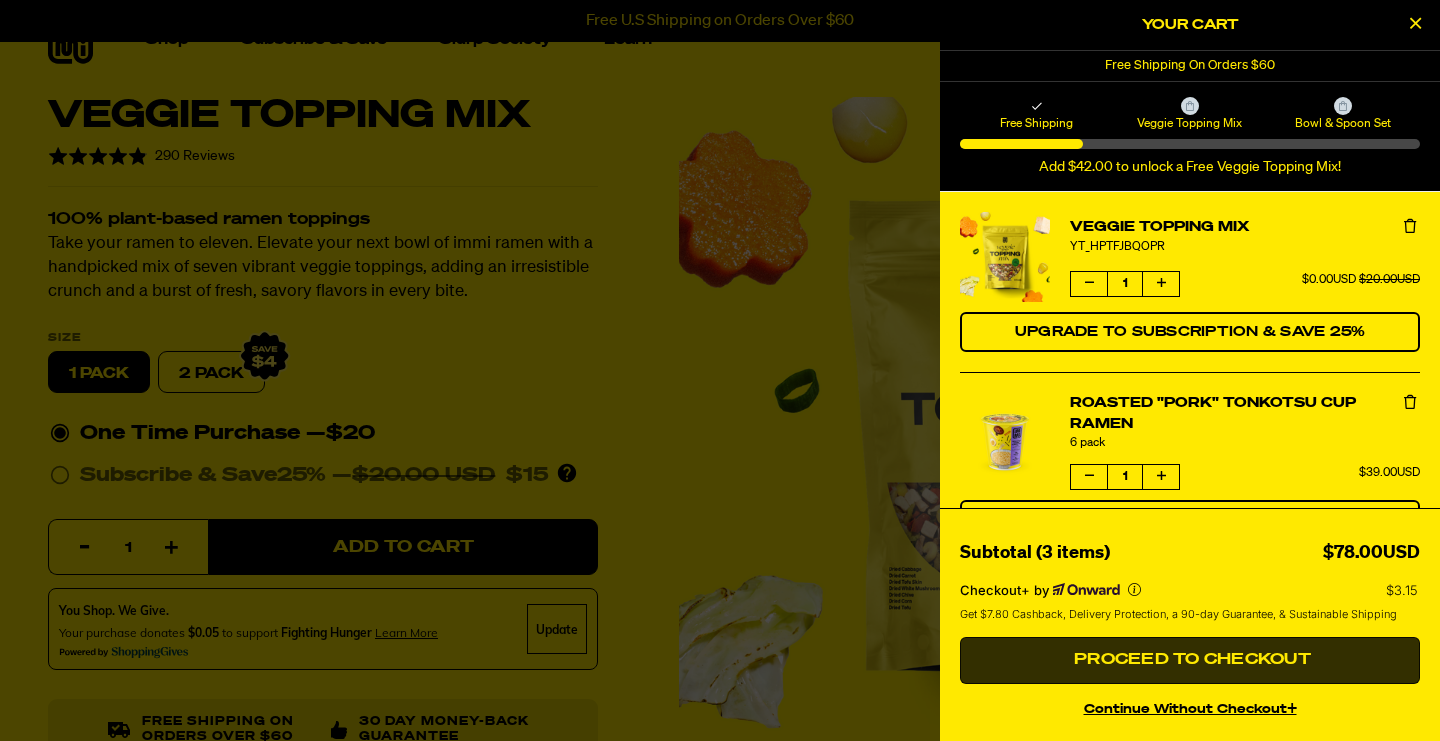 click on "Proceed to Checkout" at bounding box center [1190, 661] 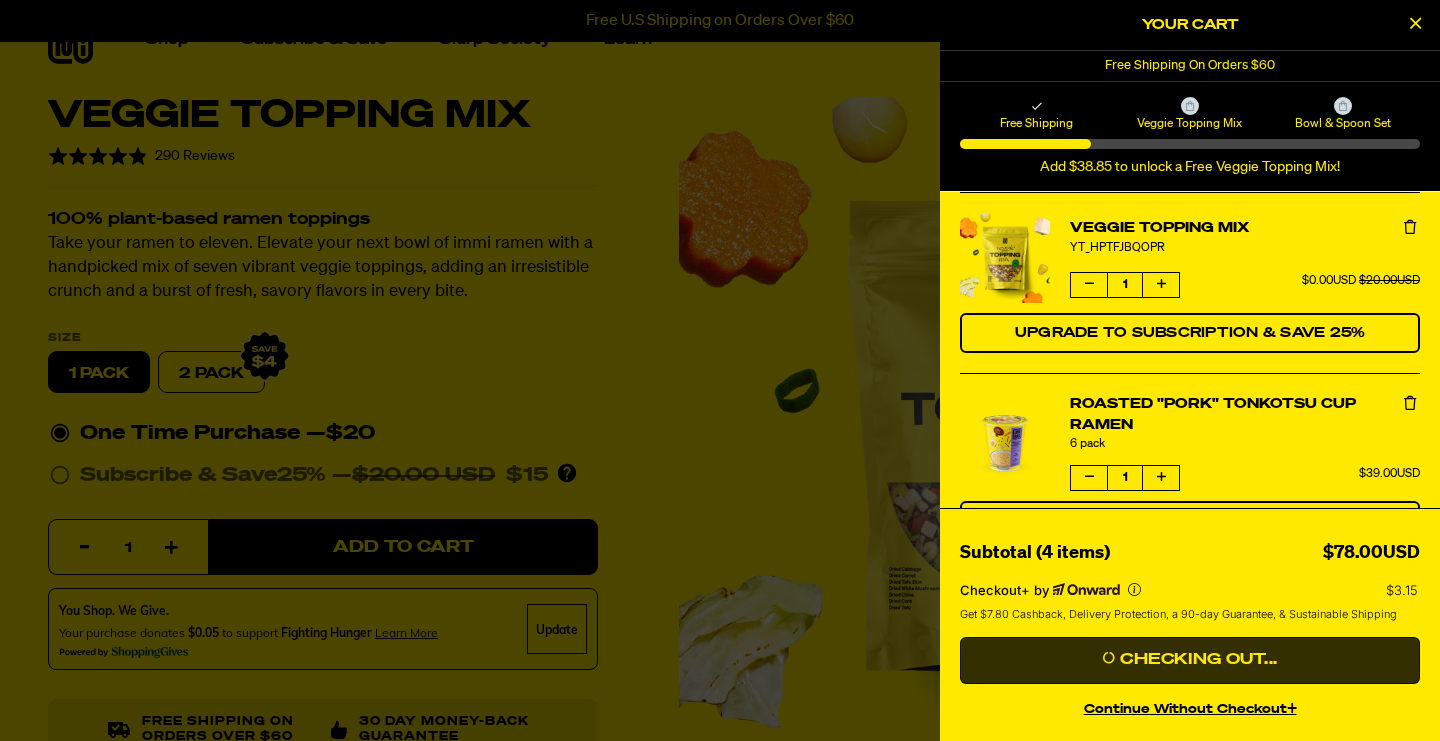 scroll, scrollTop: 31, scrollLeft: 0, axis: vertical 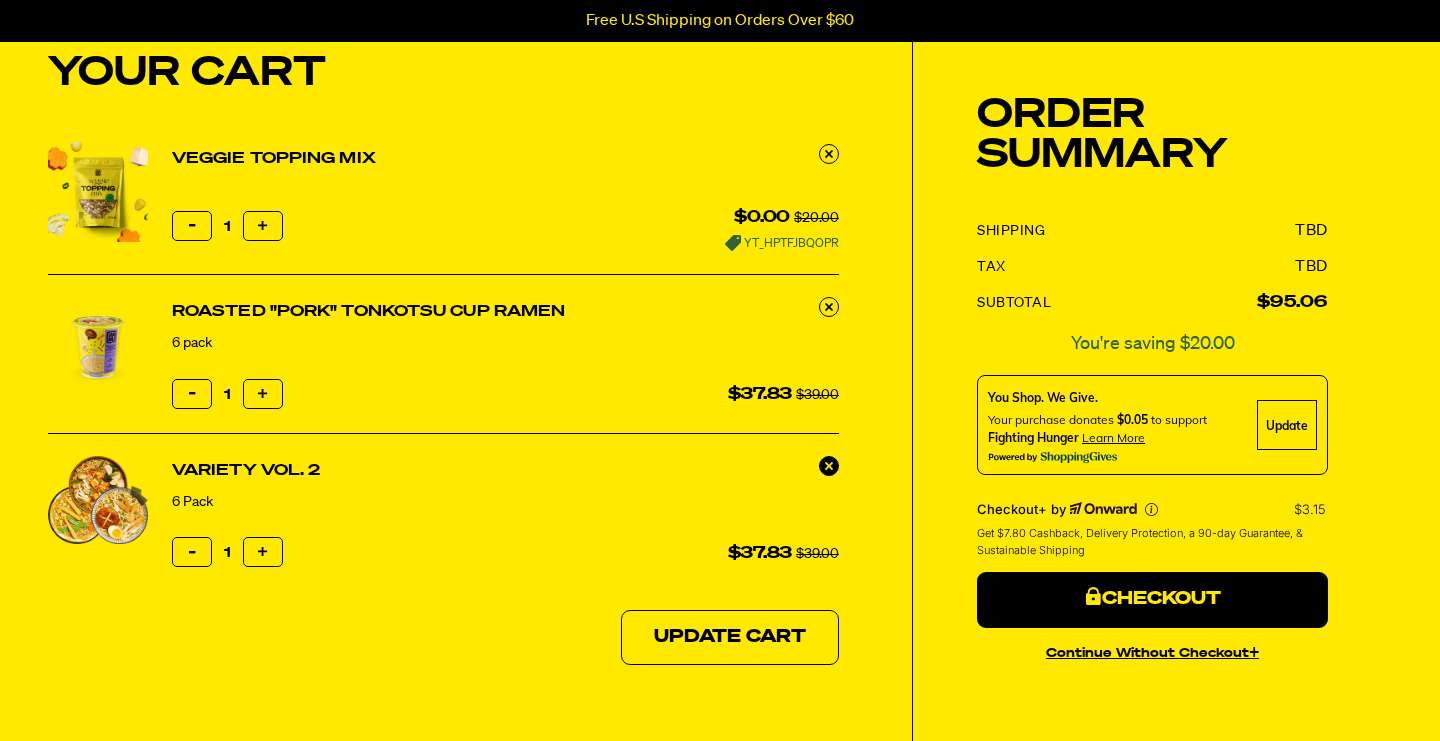 click at bounding box center (829, 466) 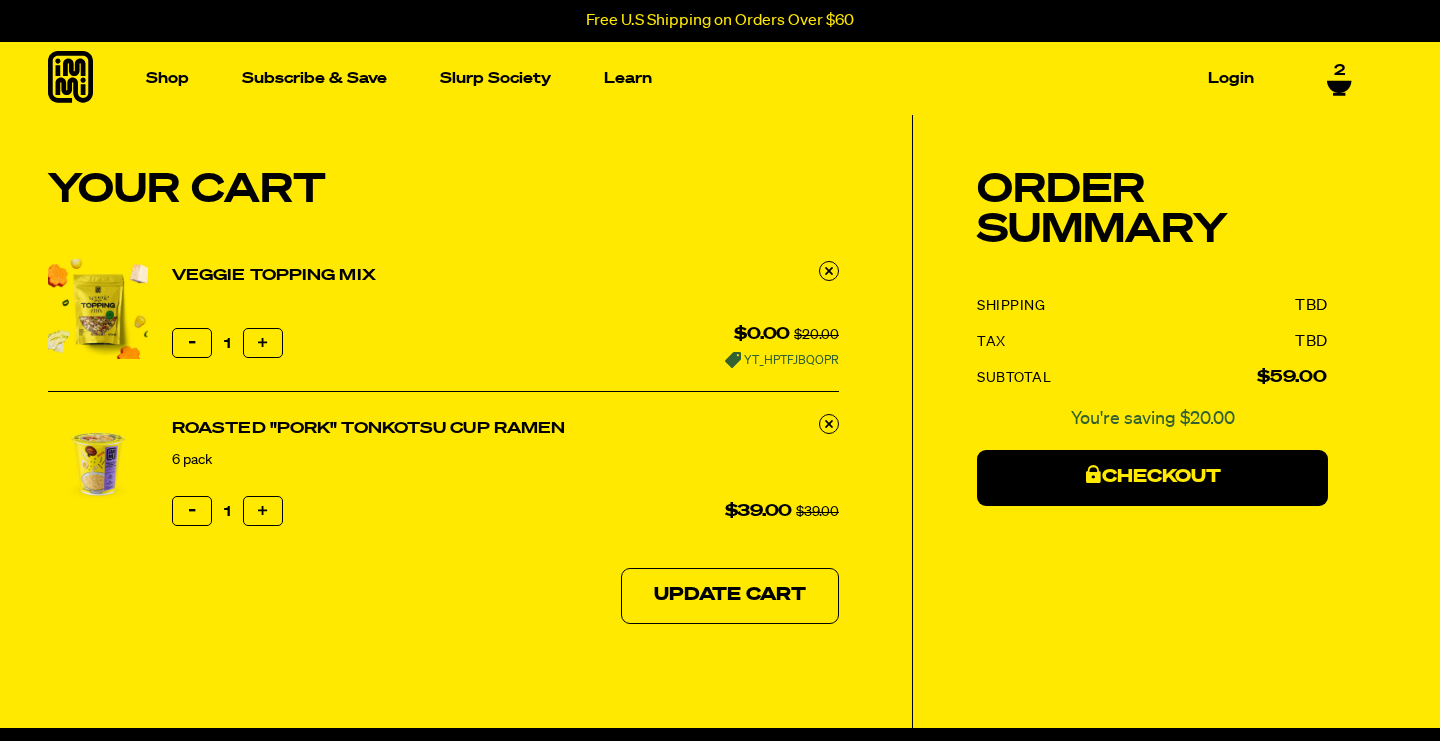 scroll, scrollTop: 0, scrollLeft: 0, axis: both 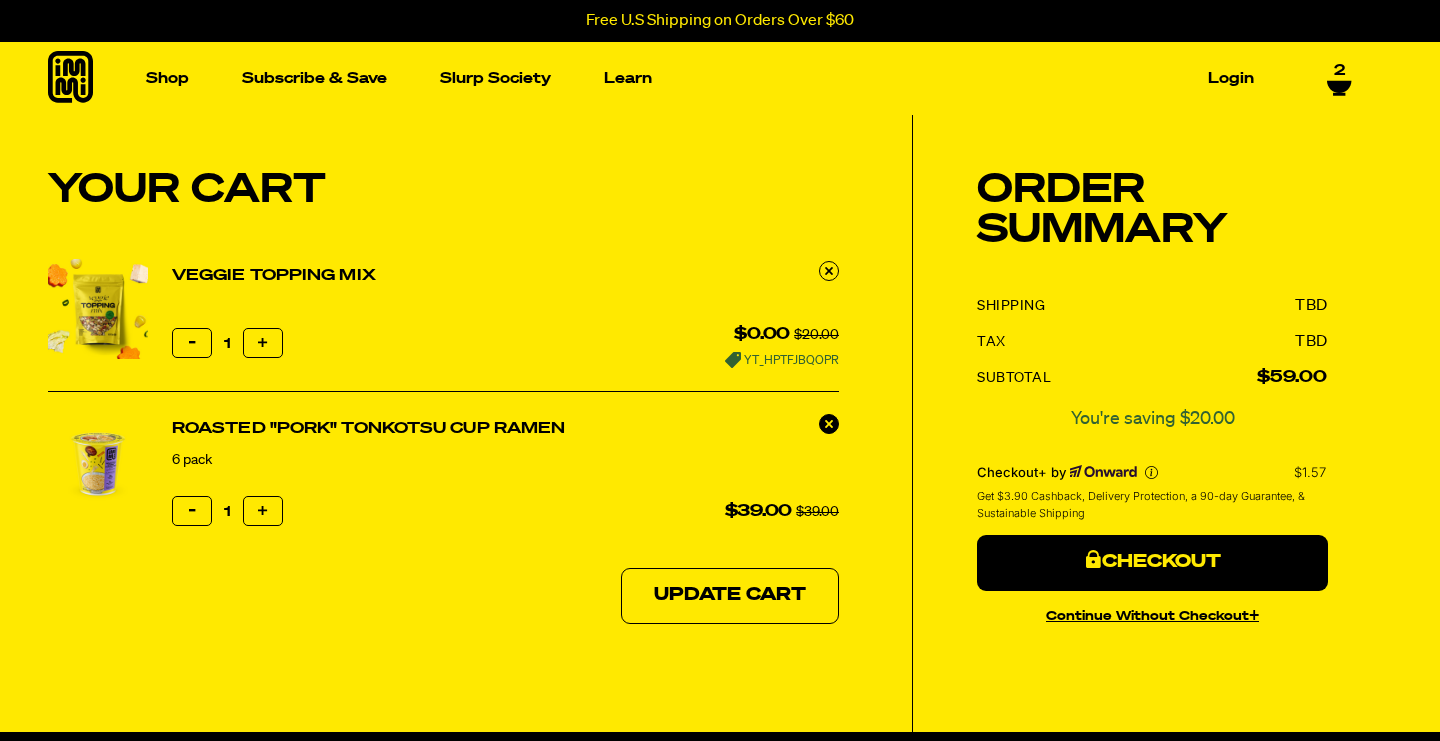 click at bounding box center (829, 423) 